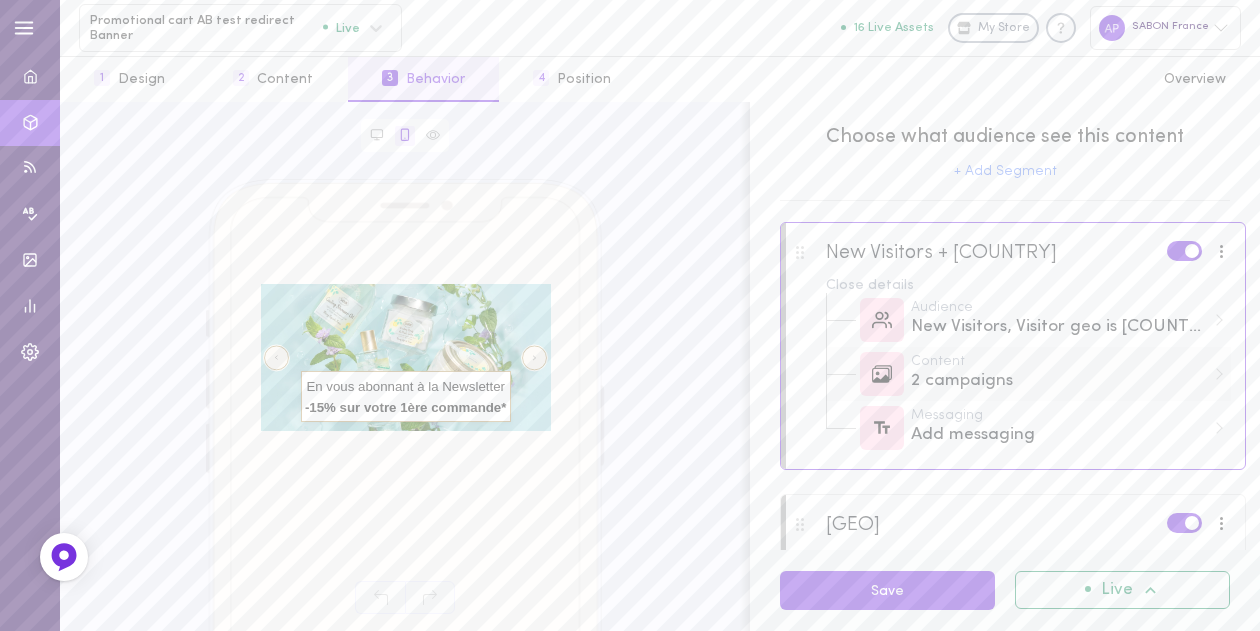 scroll, scrollTop: 0, scrollLeft: 0, axis: both 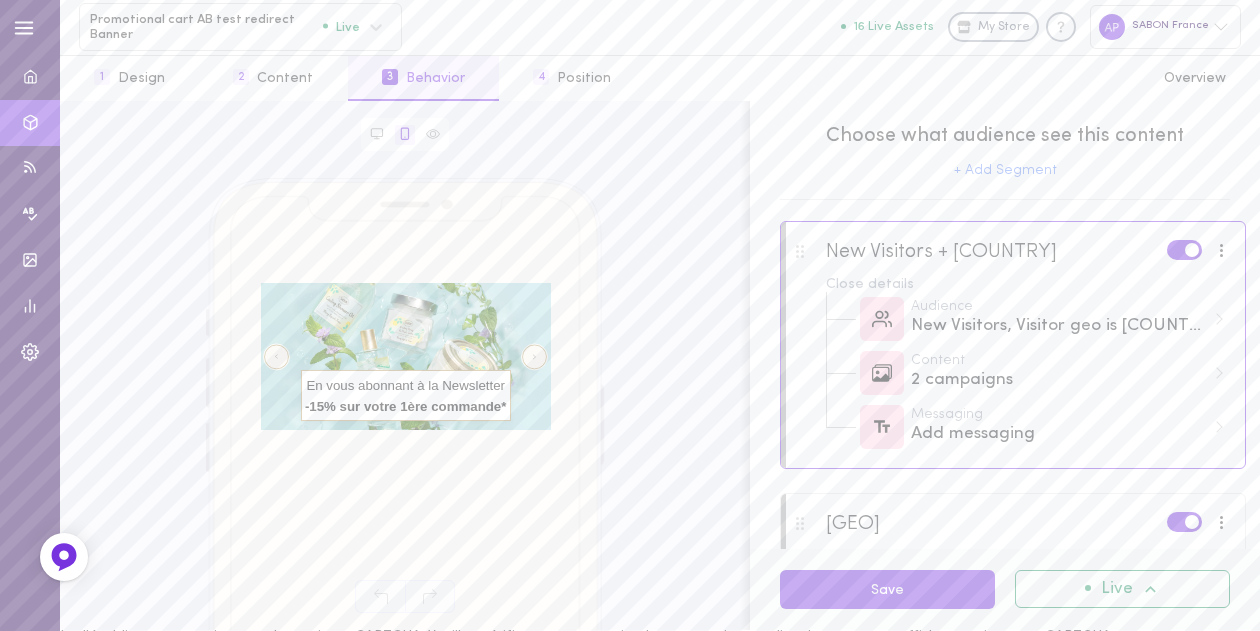 click at bounding box center [1222, 250] 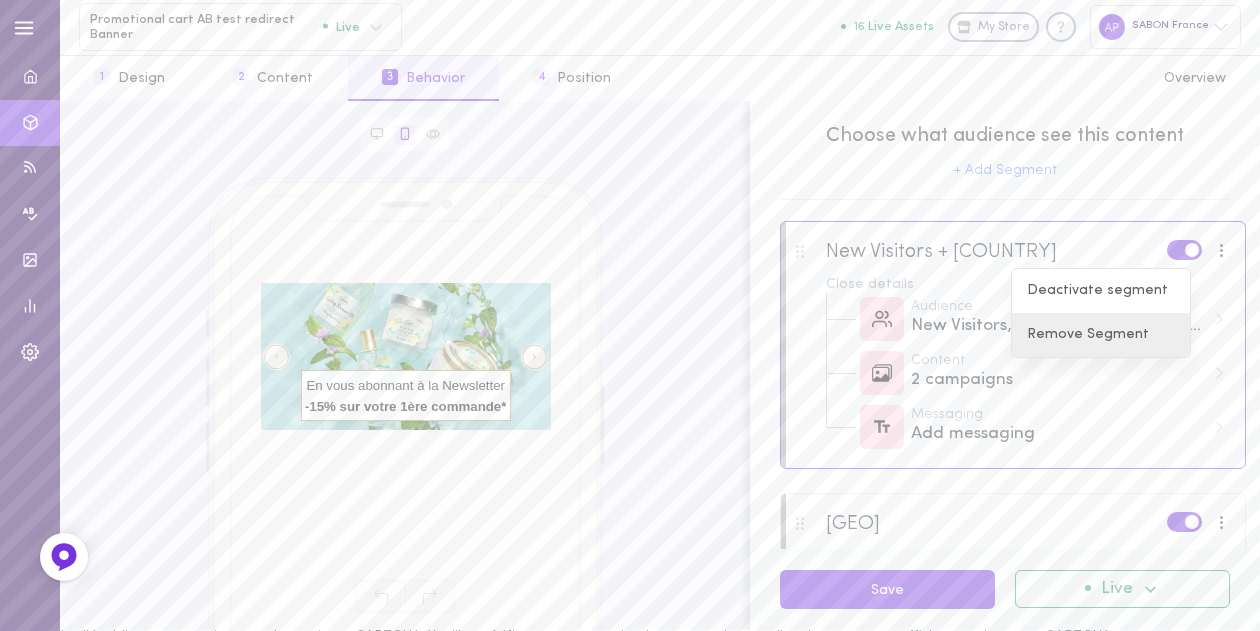 click on "Remove Segment" at bounding box center [1101, 335] 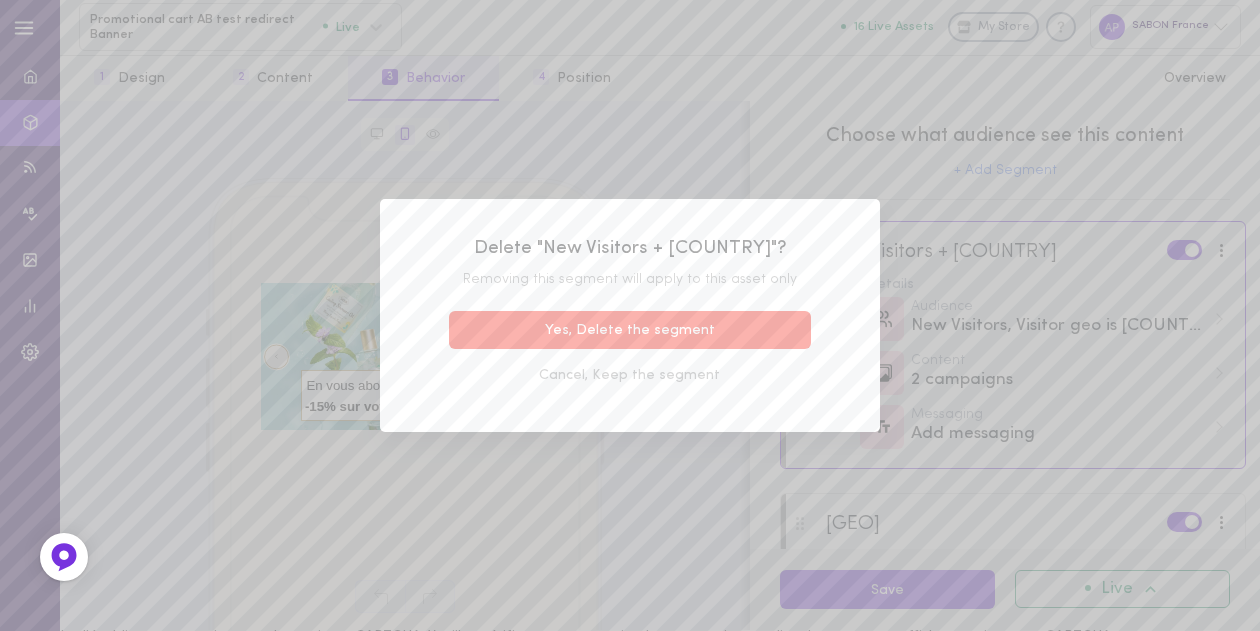 click on "Yes, Delete the segment" at bounding box center (630, 330) 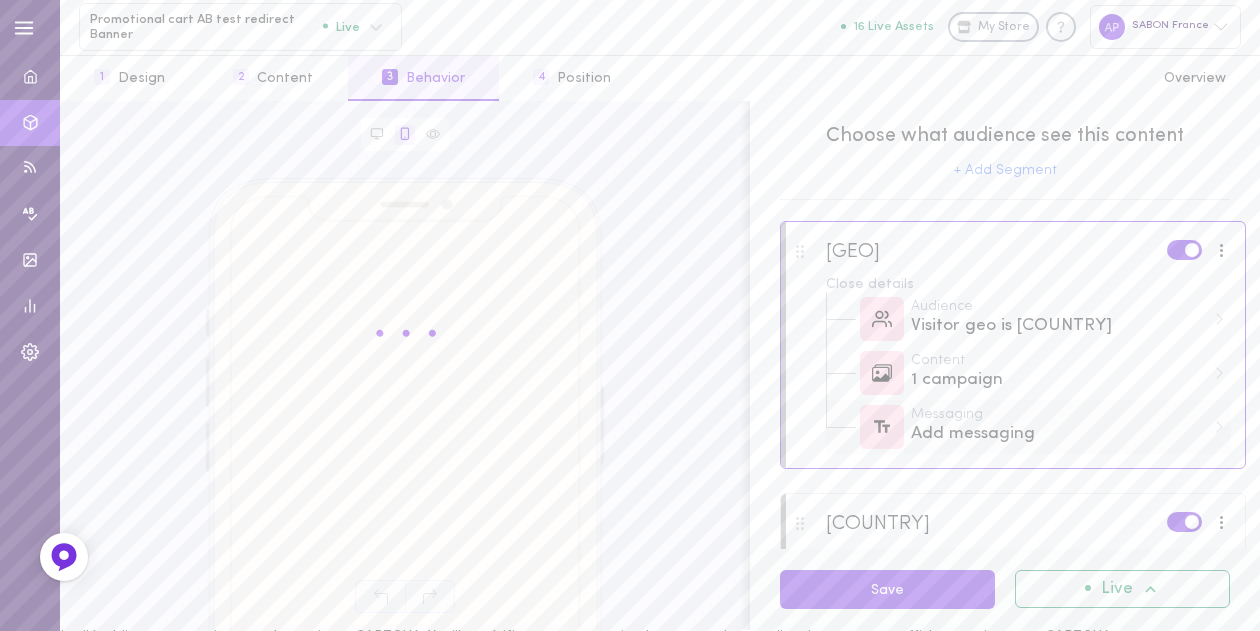 scroll, scrollTop: 73, scrollLeft: 0, axis: vertical 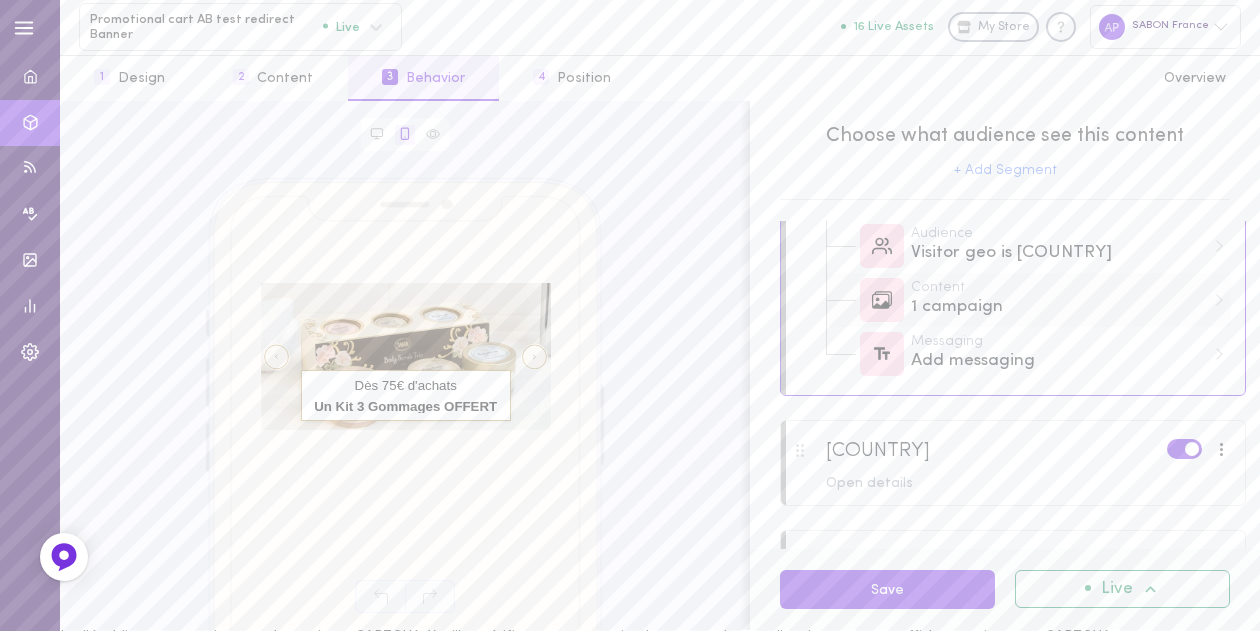 click on "1 campaign" at bounding box center [1058, 307] 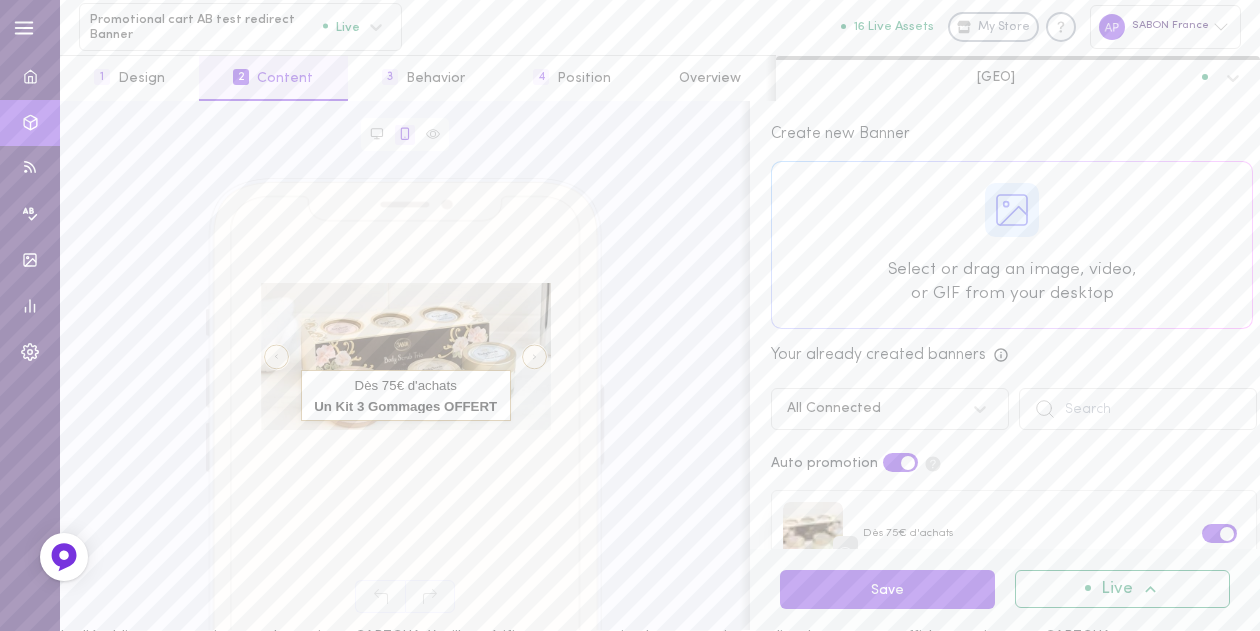 scroll, scrollTop: 33, scrollLeft: 0, axis: vertical 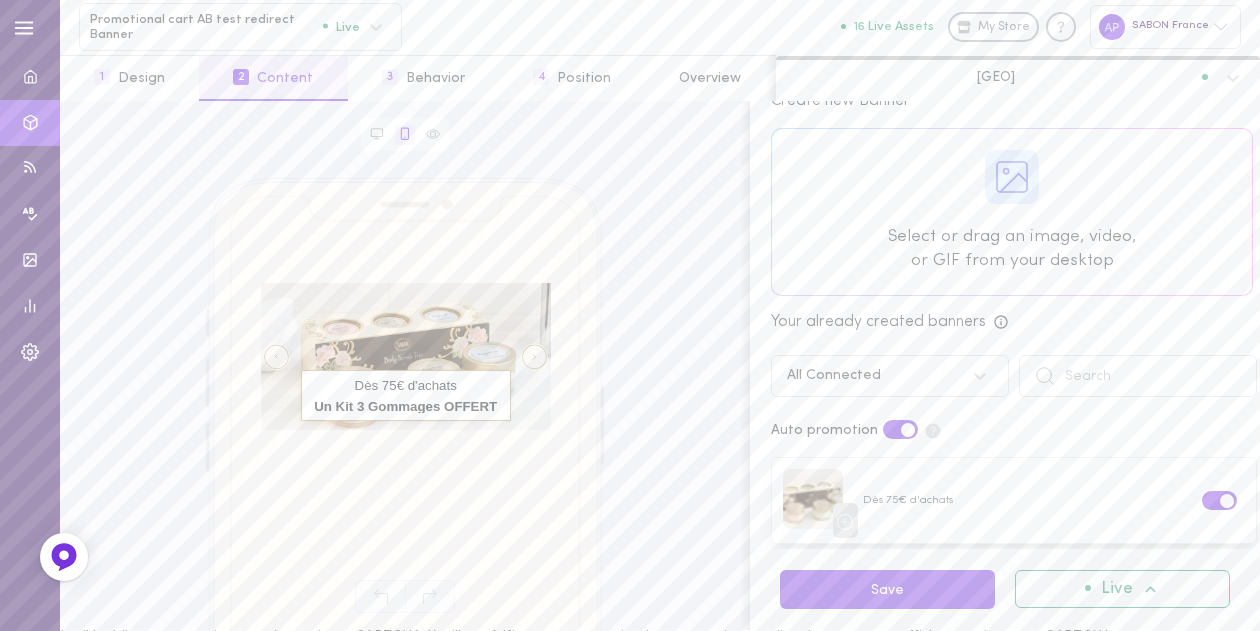click on "All Connected" at bounding box center (890, 376) 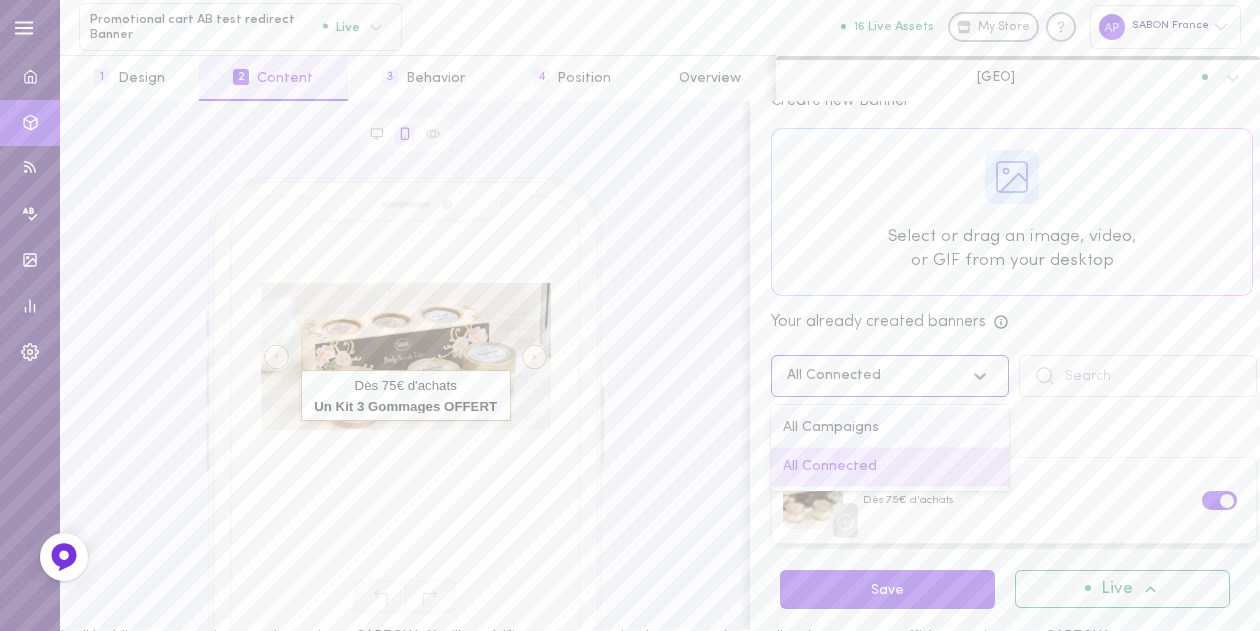 click on "All Campaigns" at bounding box center (890, 428) 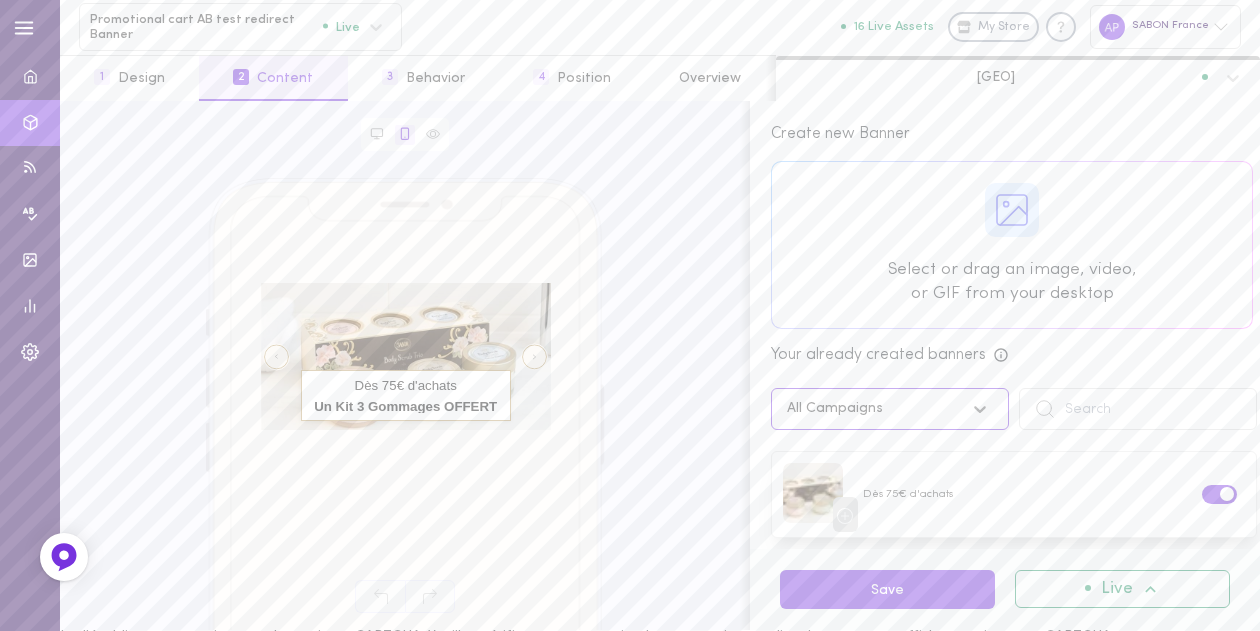 scroll, scrollTop: 164, scrollLeft: 0, axis: vertical 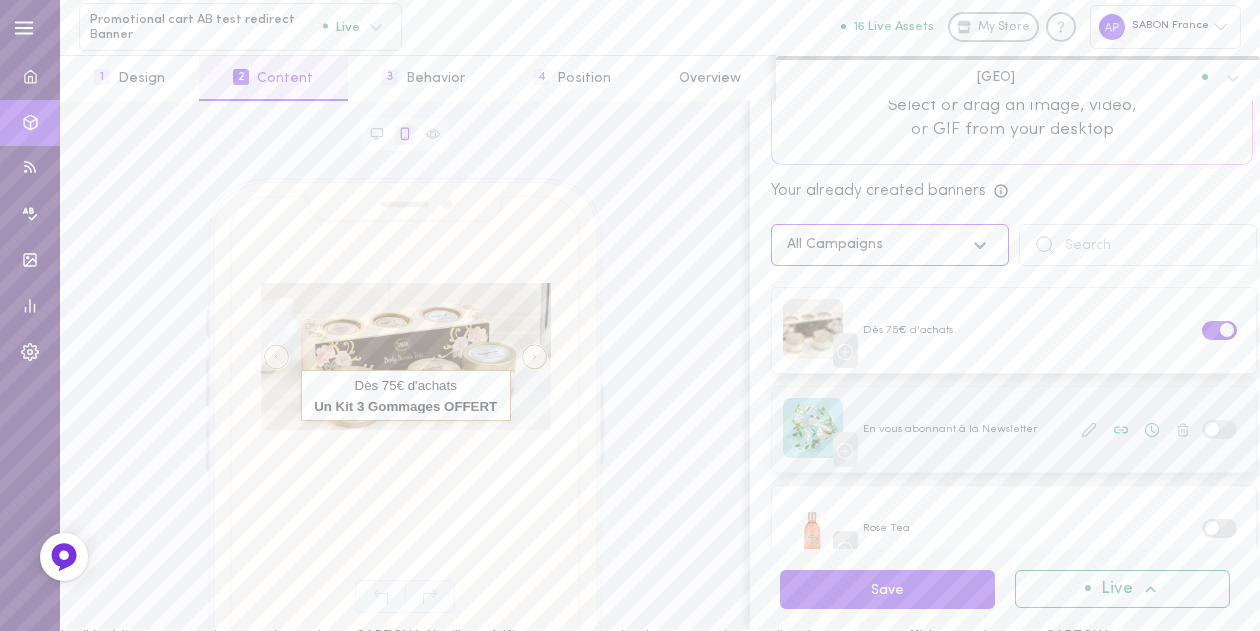 click at bounding box center [1212, 429] 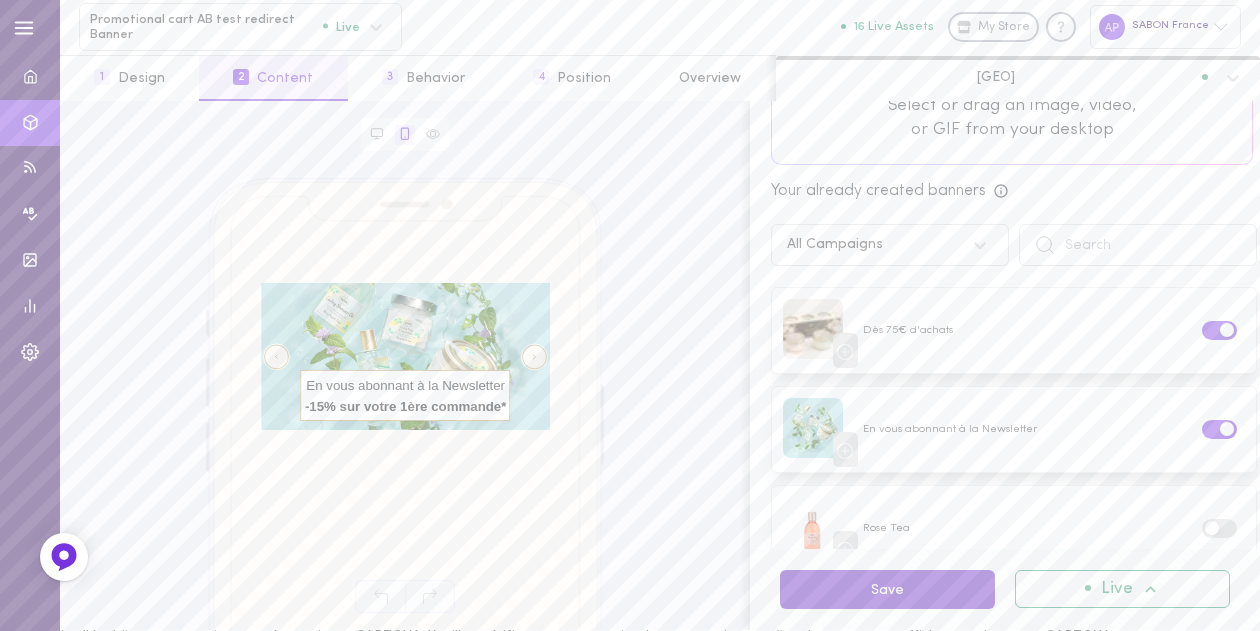 click on "Save" at bounding box center [887, 589] 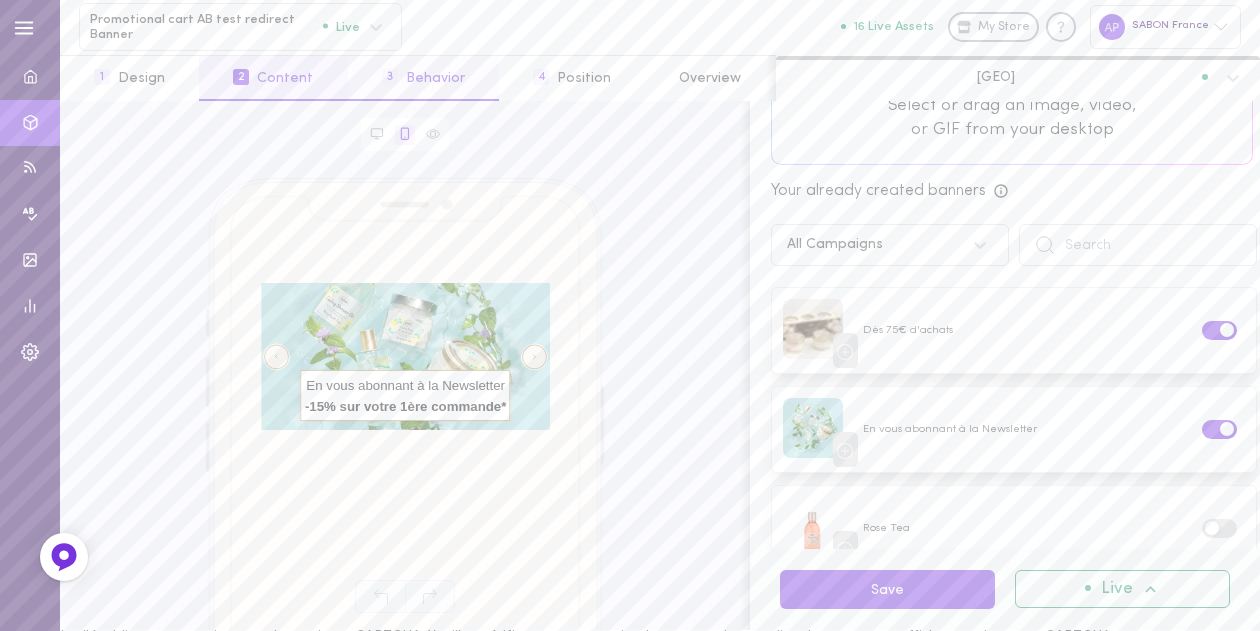 click on "3 Behavior" at bounding box center (423, 78) 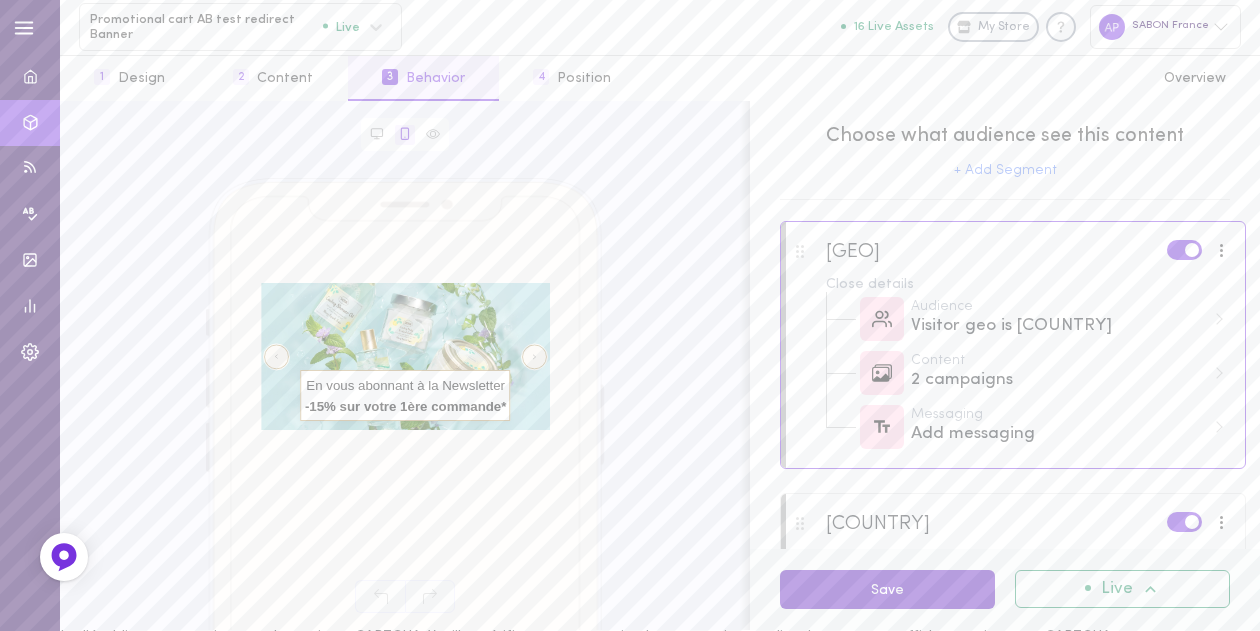 click on "Save" at bounding box center (887, 589) 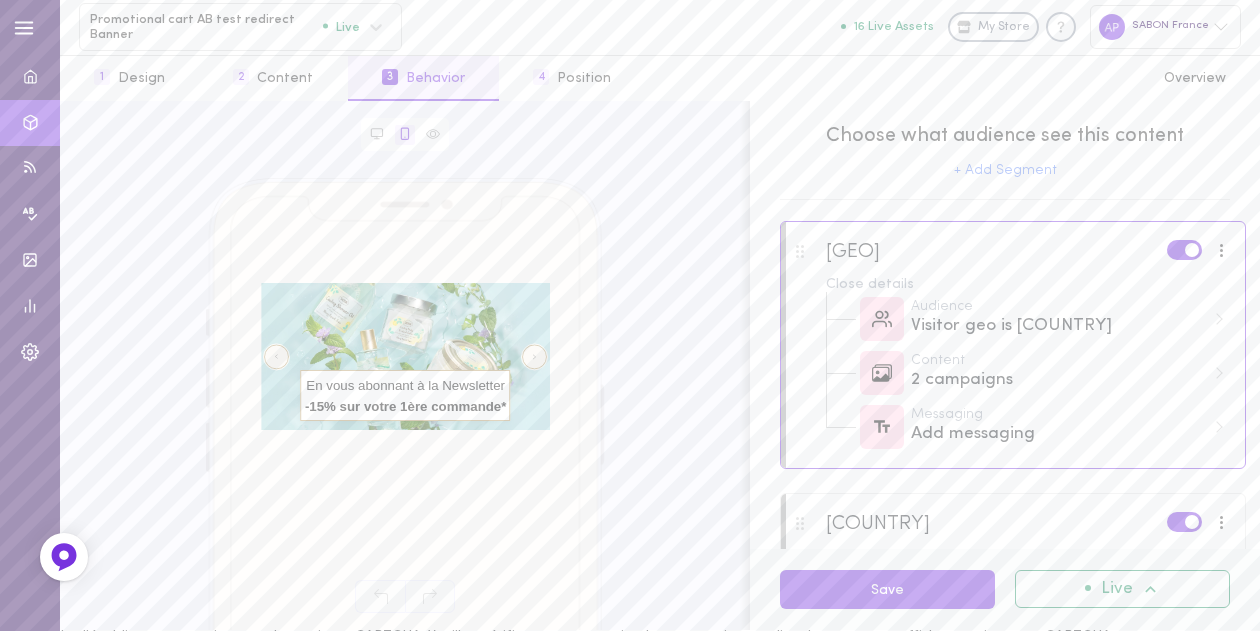 click on "right arrow" 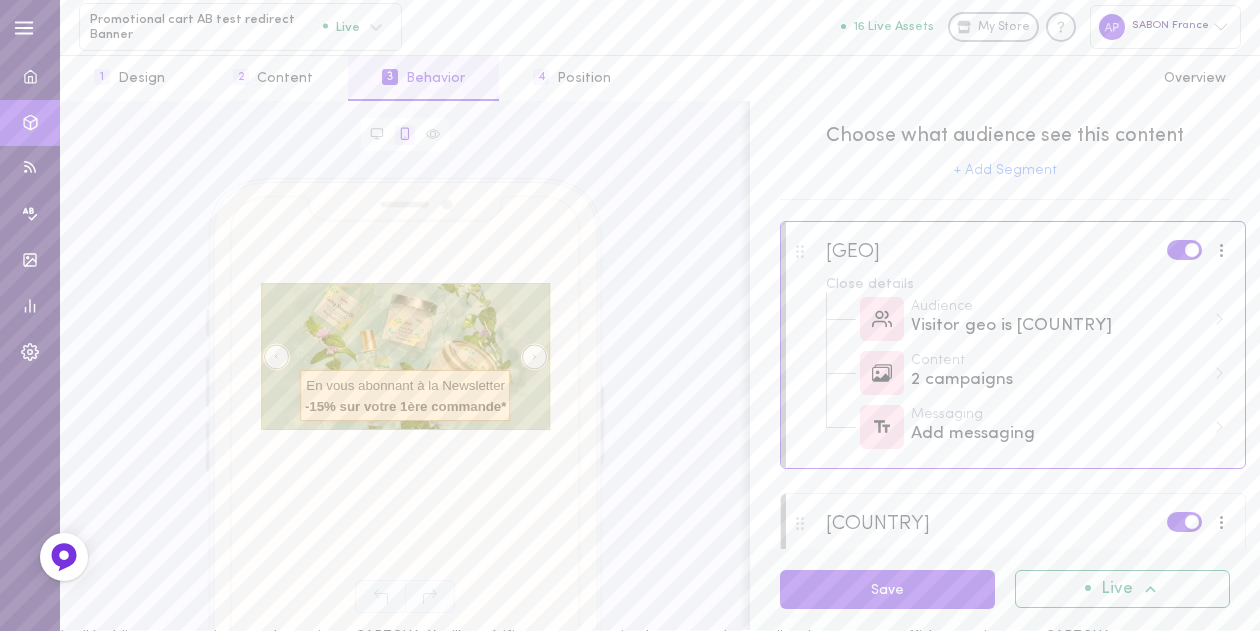 click 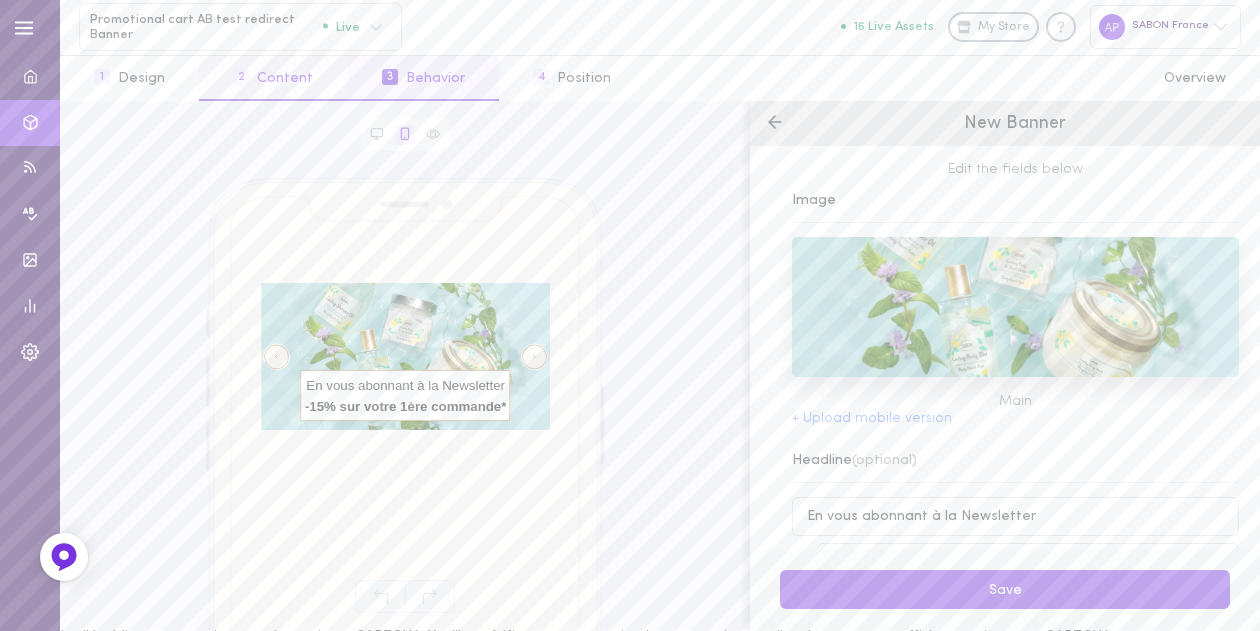 click on "2 Content" at bounding box center [273, 78] 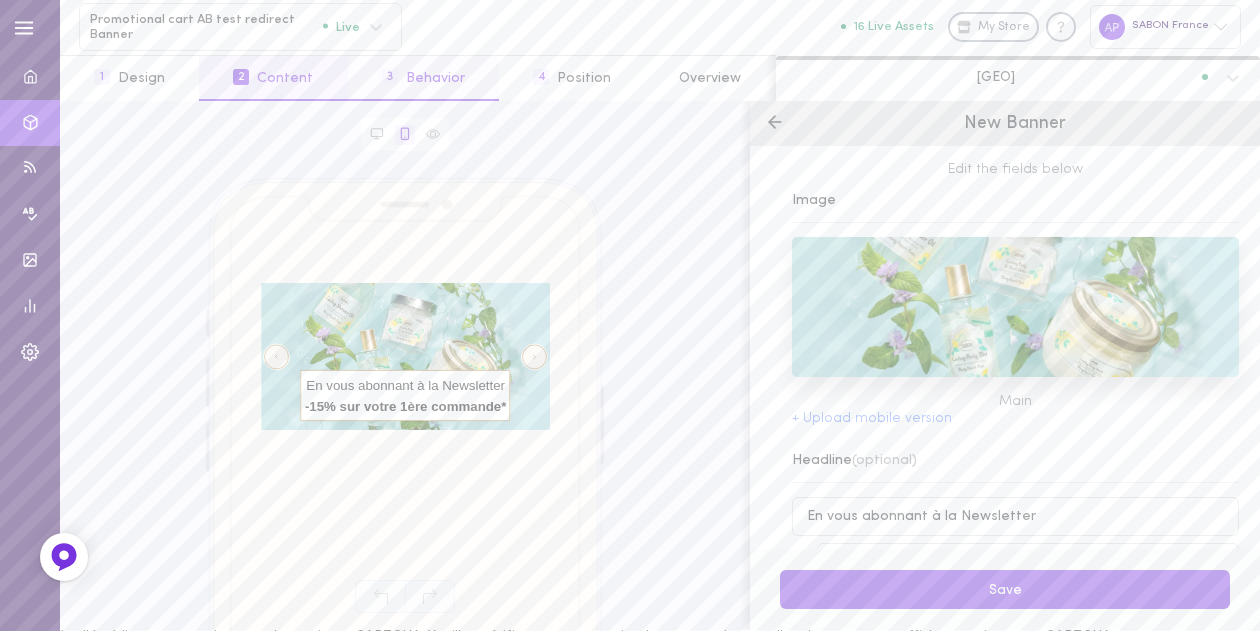 click on "3 Behavior" at bounding box center [423, 78] 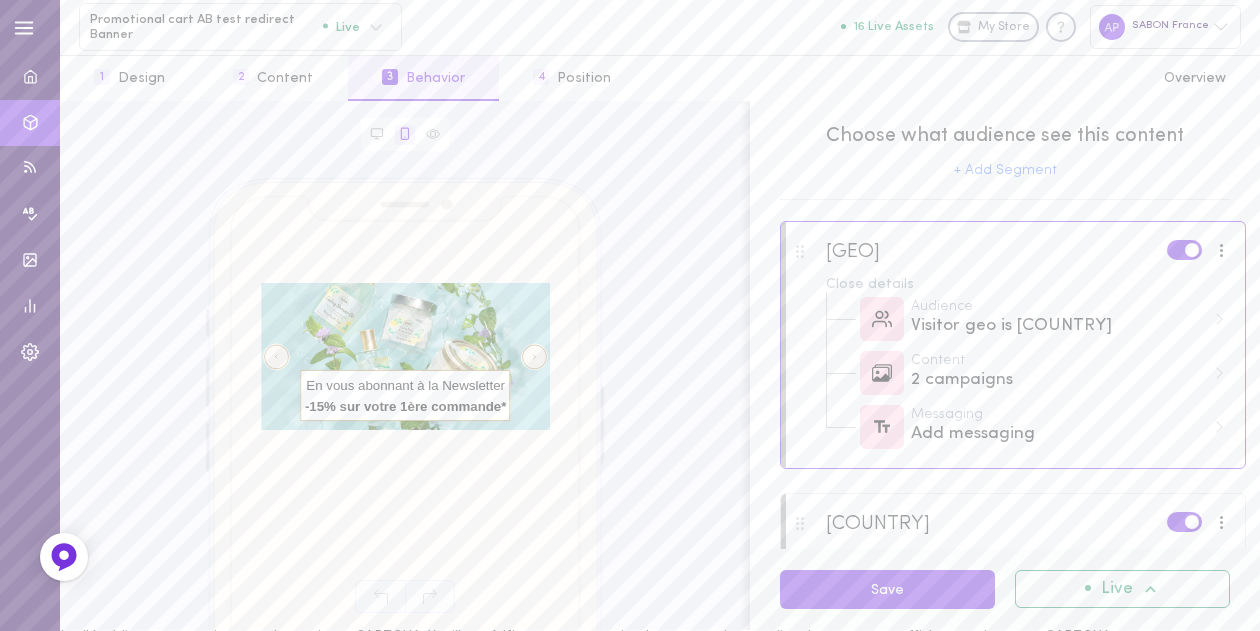 scroll, scrollTop: 218, scrollLeft: 0, axis: vertical 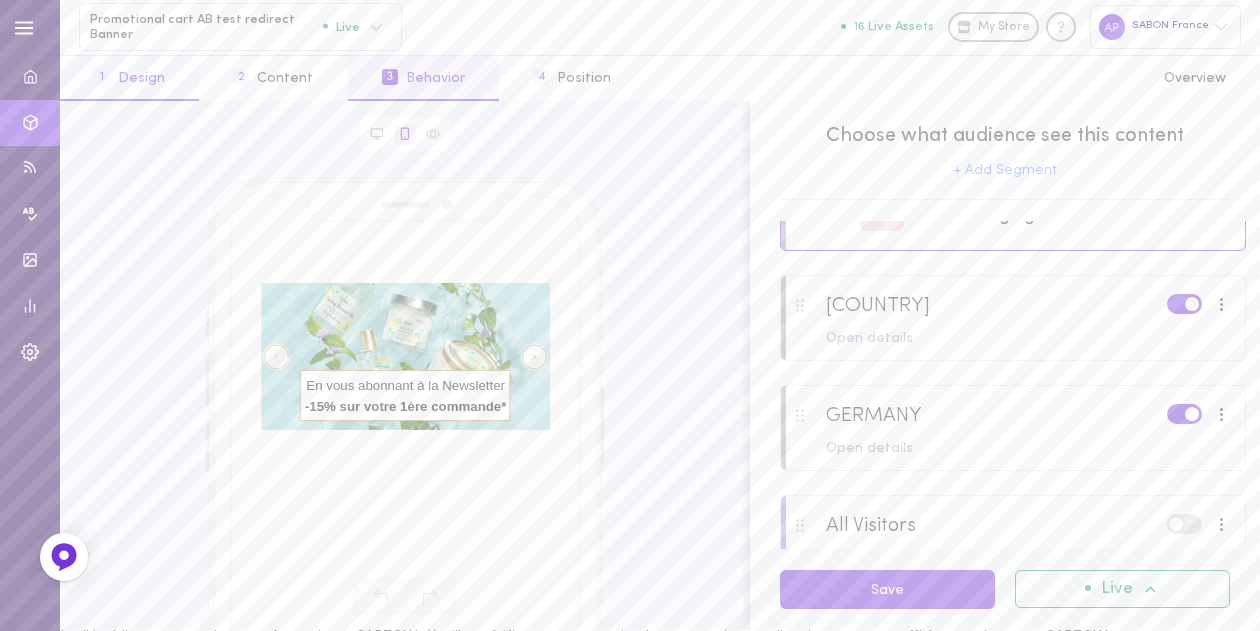 click on "1 Design" at bounding box center (129, 78) 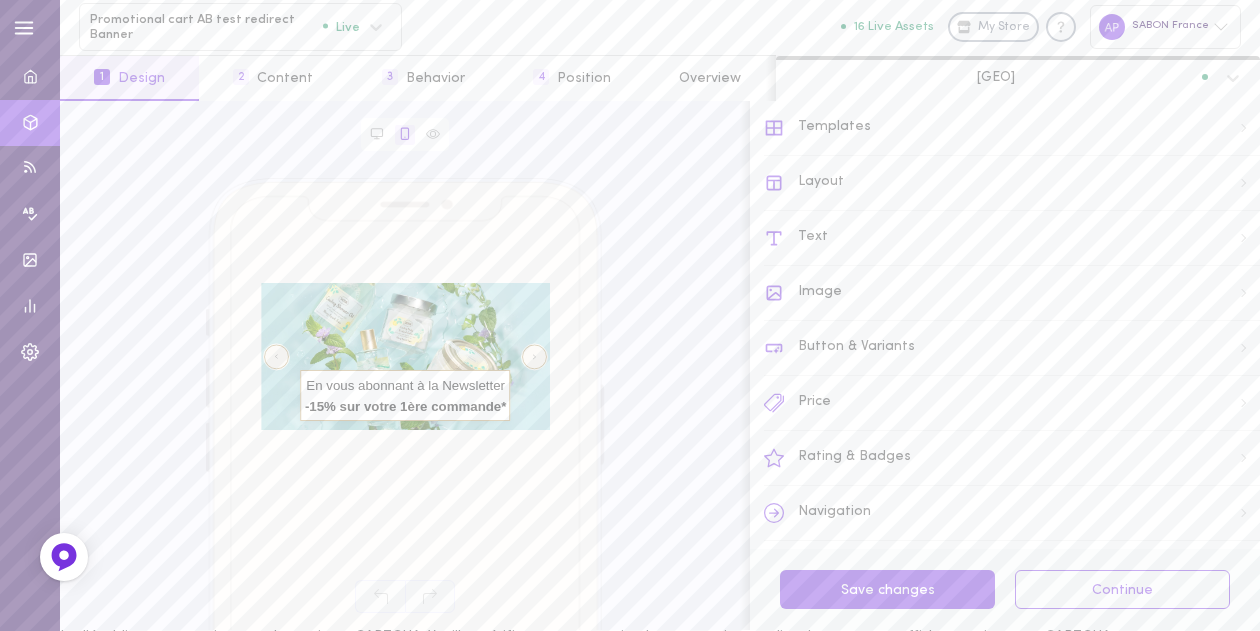click on "right arrow" 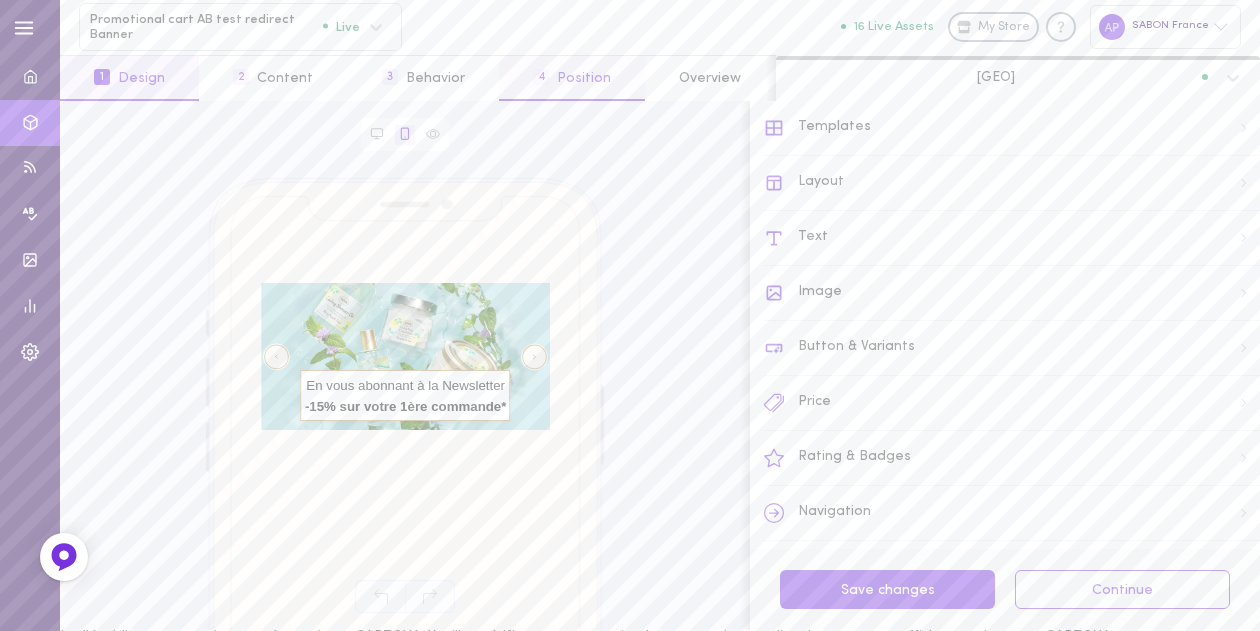 click on "4 Position" at bounding box center (572, 78) 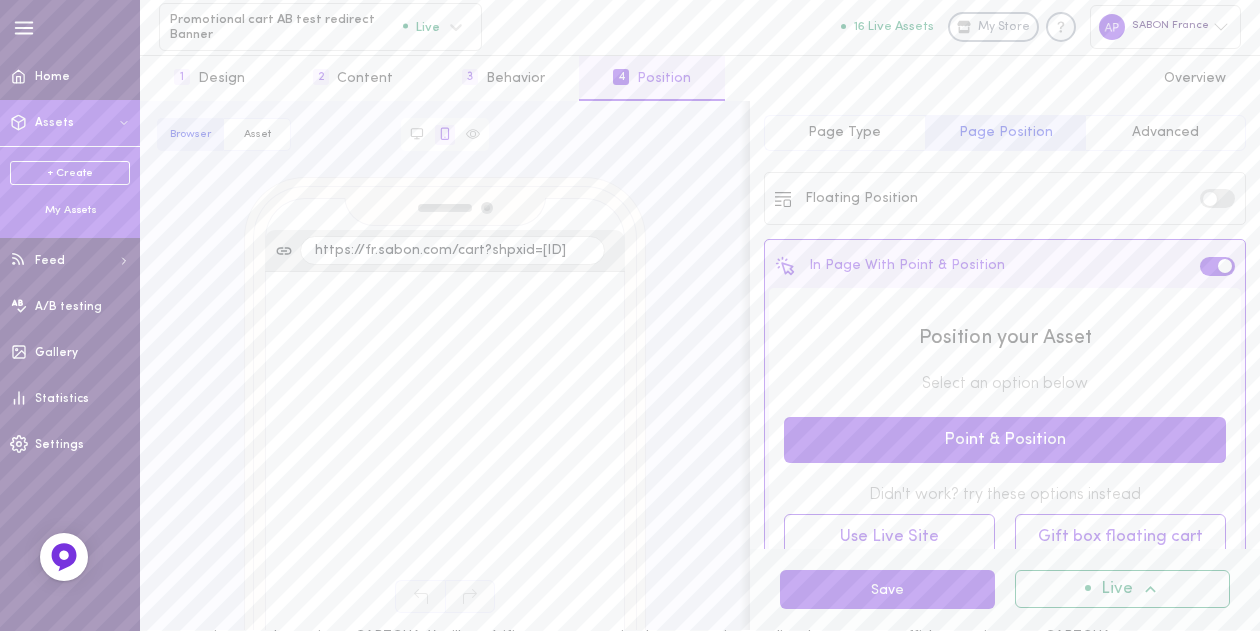 click on "My Assets" at bounding box center [70, 211] 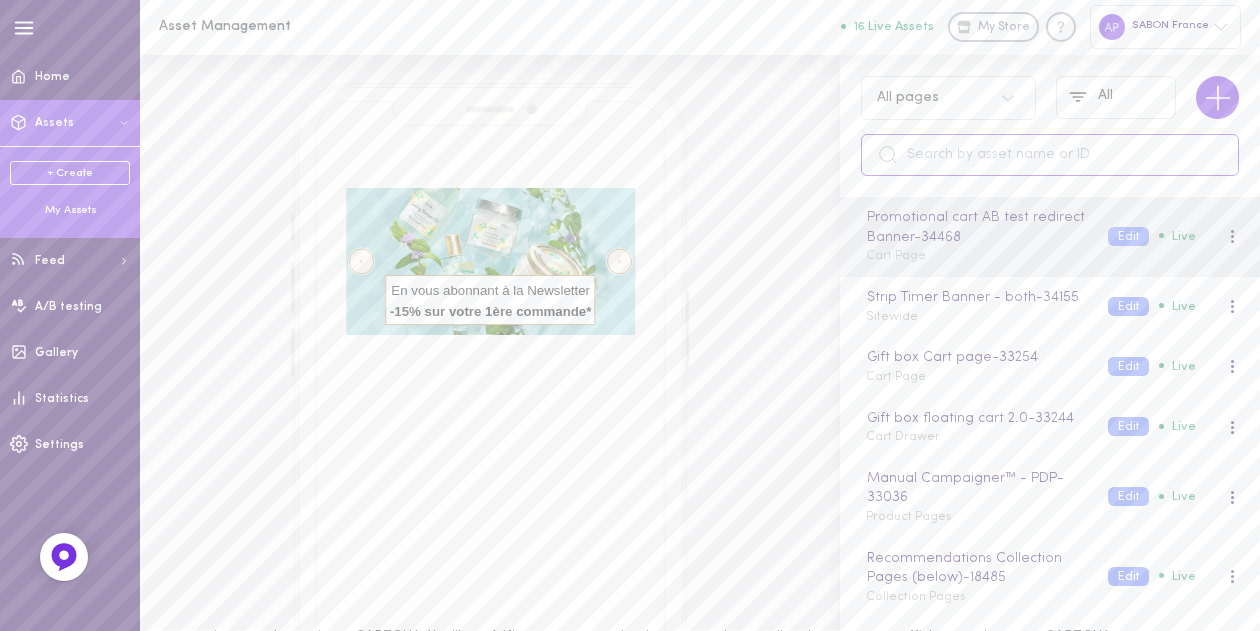 click at bounding box center (1050, 155) 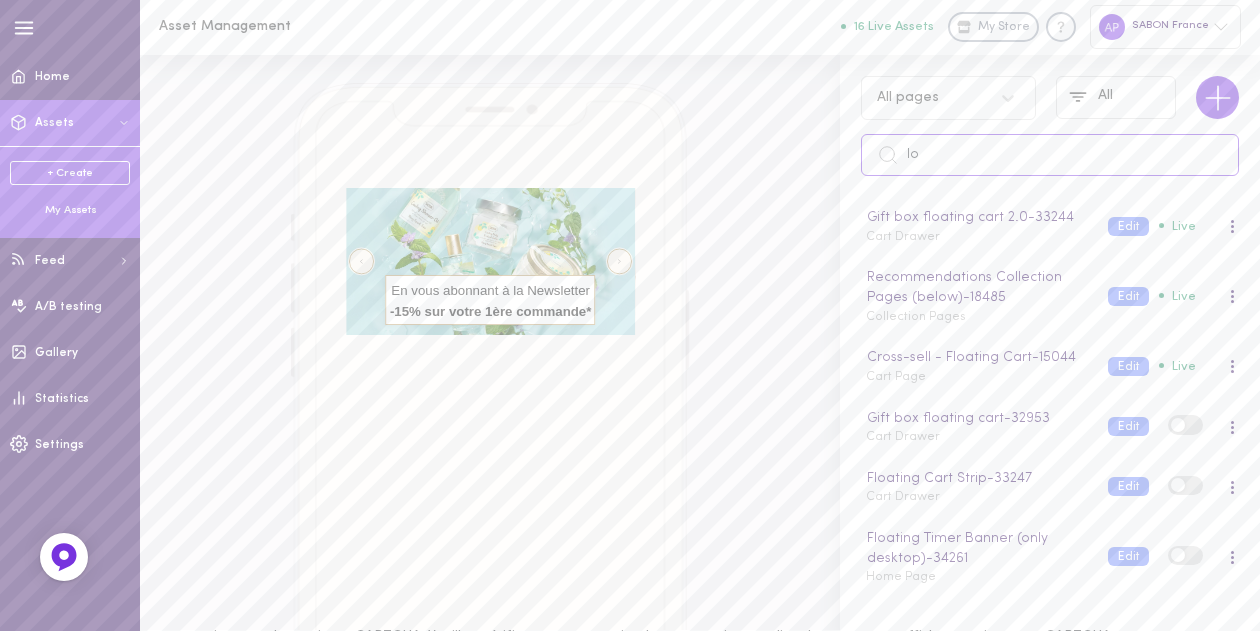 type on "l" 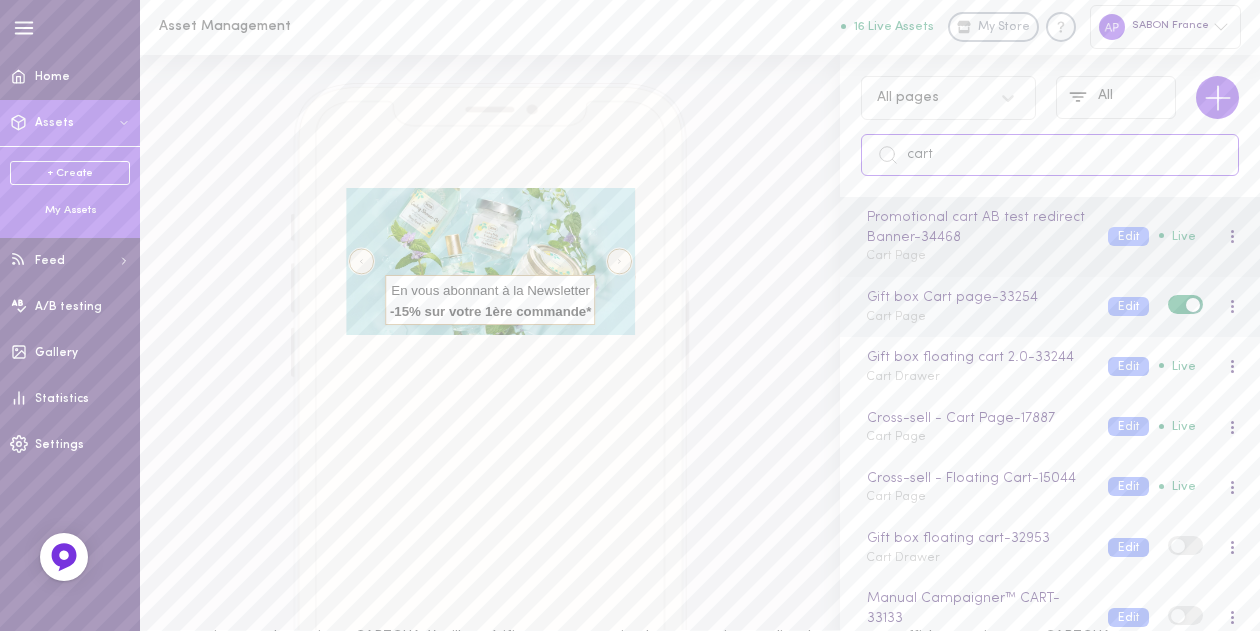 type on "cart" 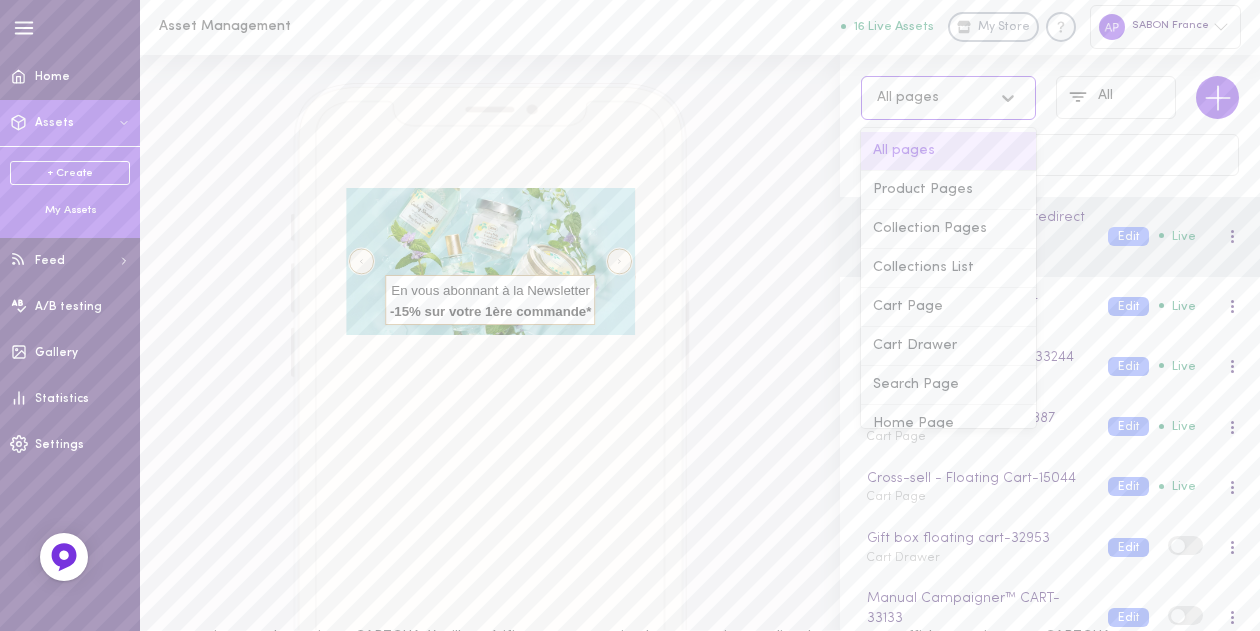 click on "All pages" at bounding box center [929, 97] 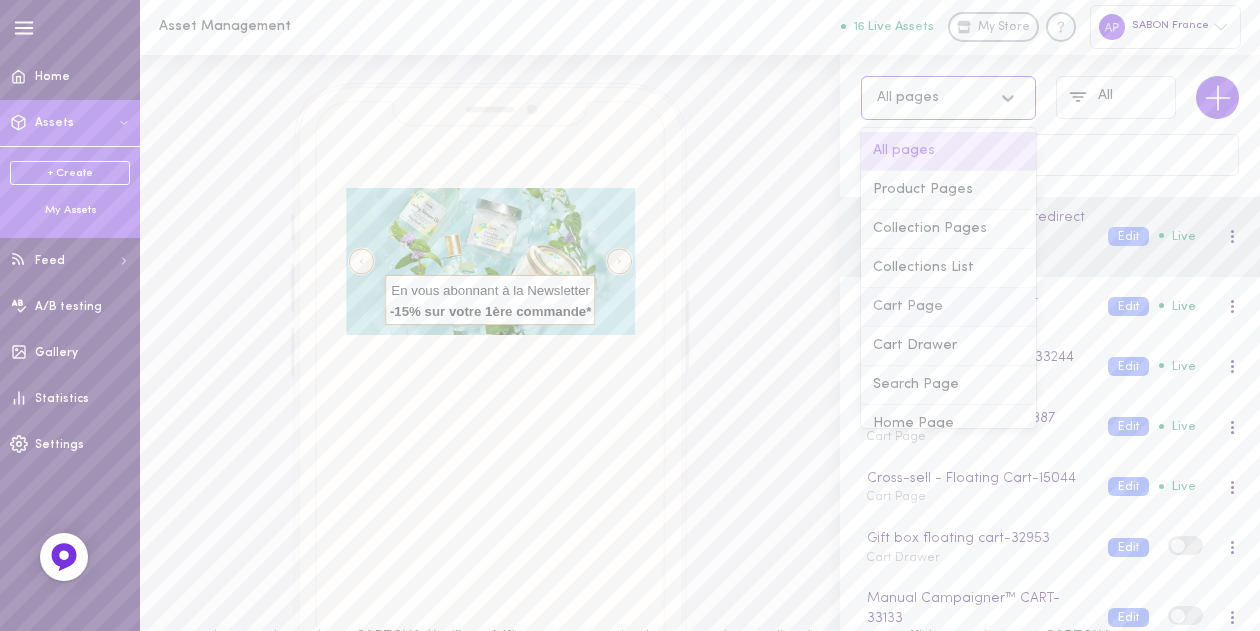 click on "Cart Page" at bounding box center (948, 307) 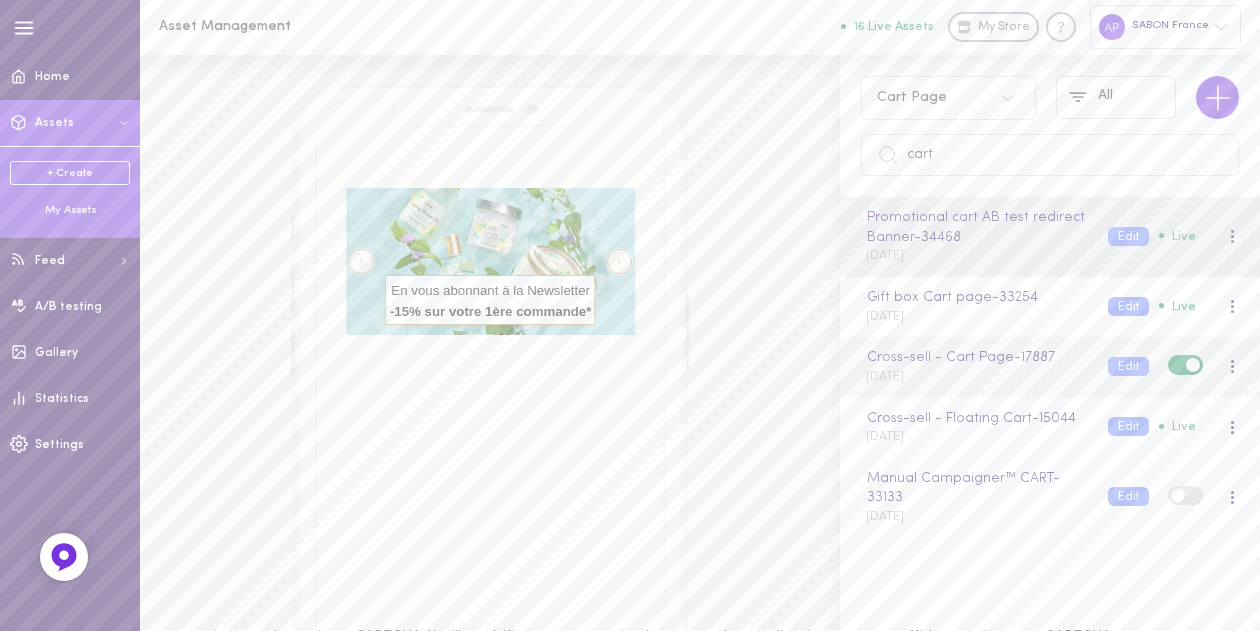 click on "Cross-sell - Cart Page - 17887 [DATE] Edit Live" at bounding box center [1050, 367] 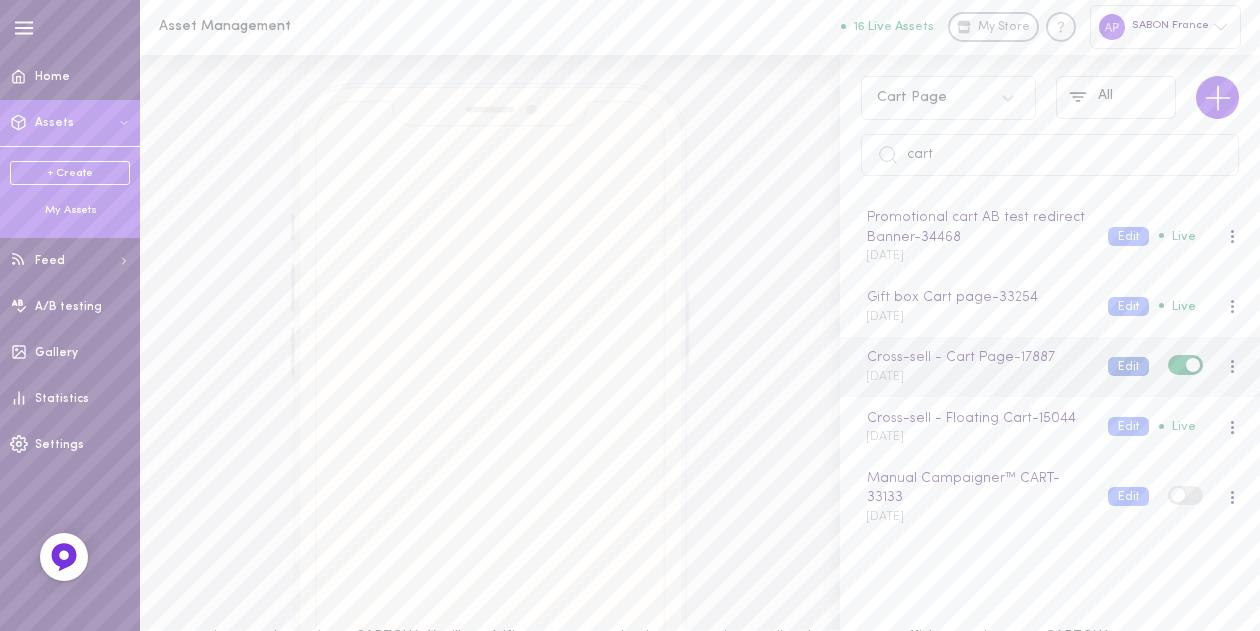 click on "Edit" at bounding box center (1128, 366) 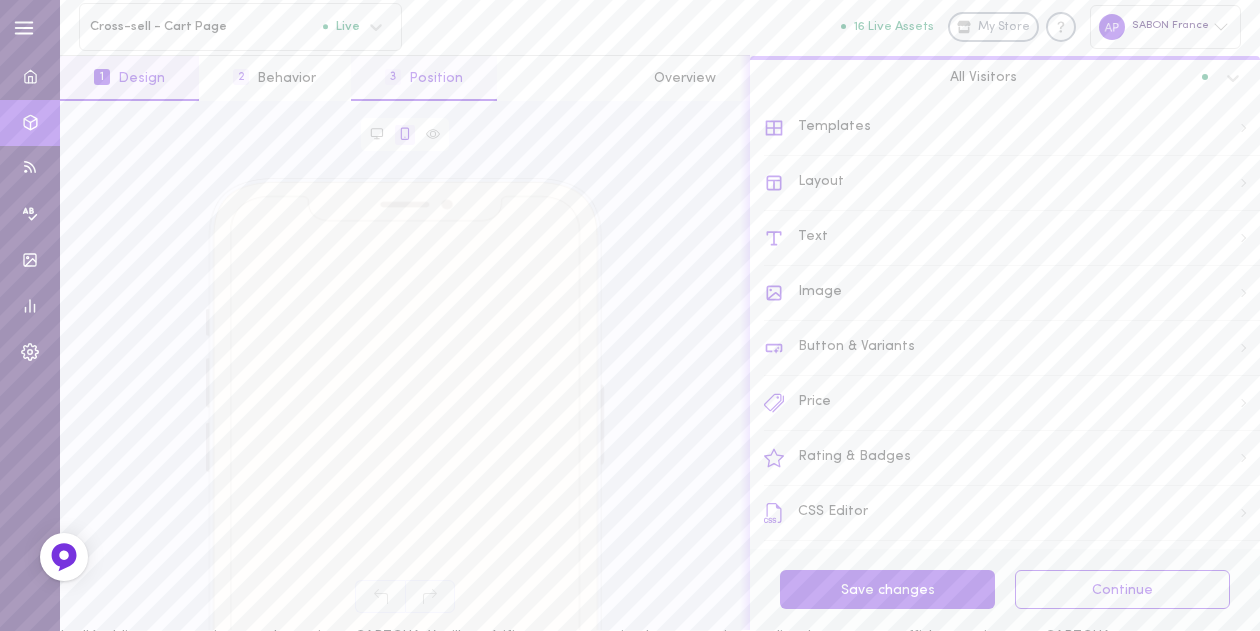 click on "3 Position" at bounding box center (424, 78) 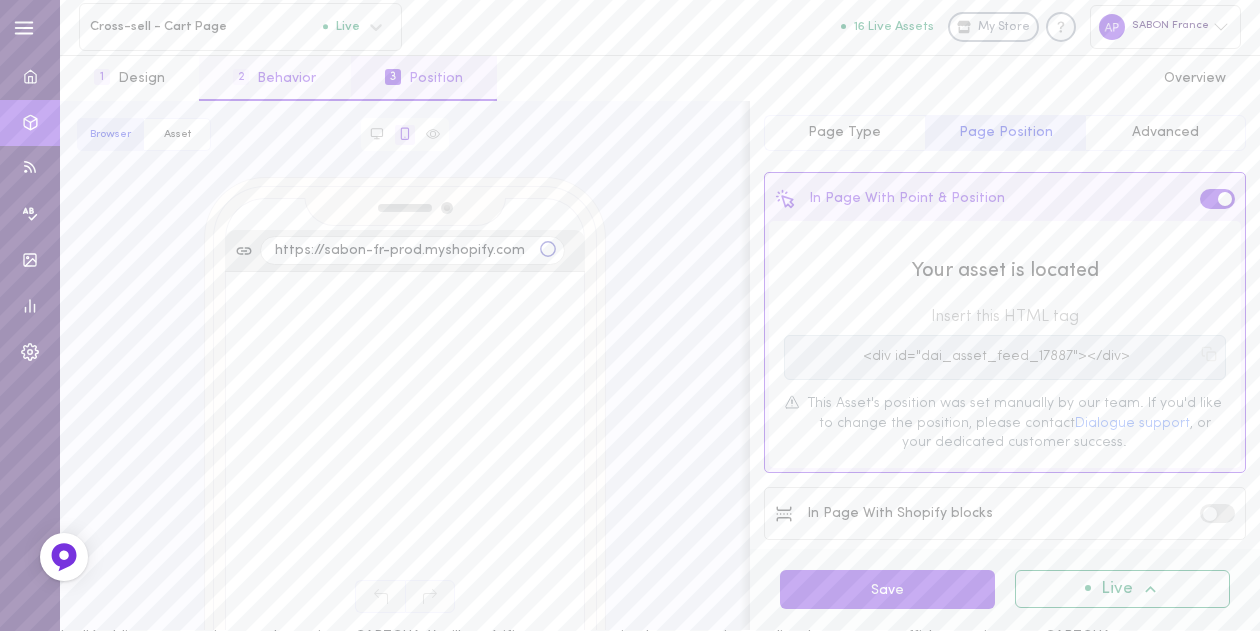 click on "2 Behavior" at bounding box center [274, 78] 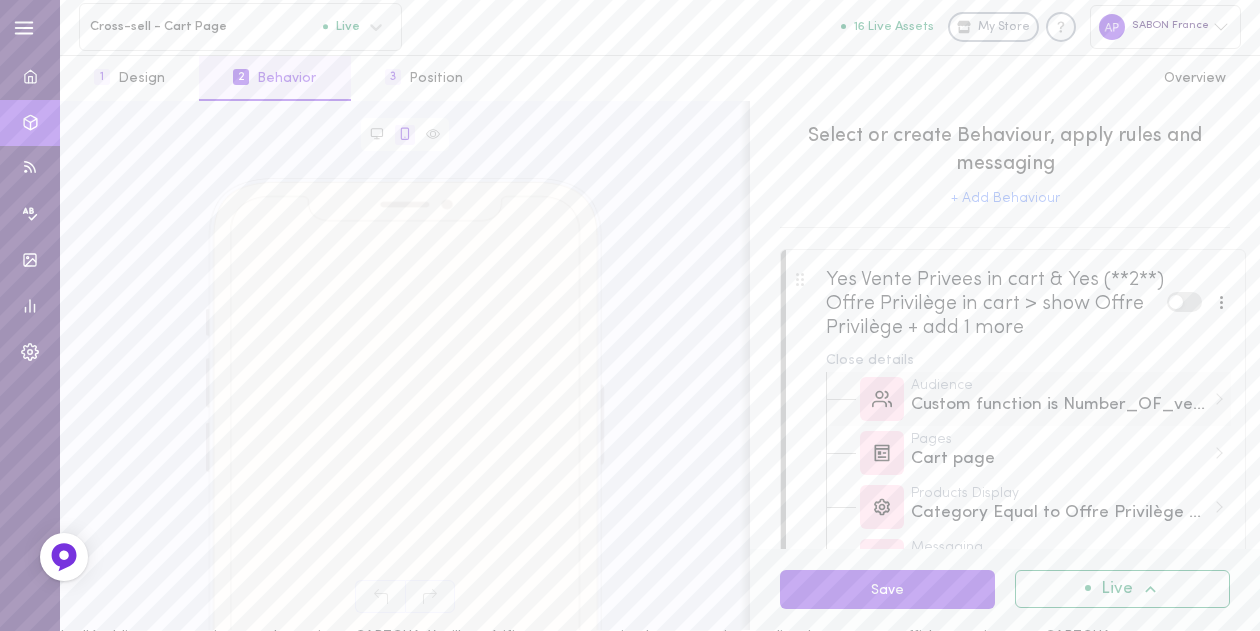 scroll, scrollTop: 573, scrollLeft: 0, axis: vertical 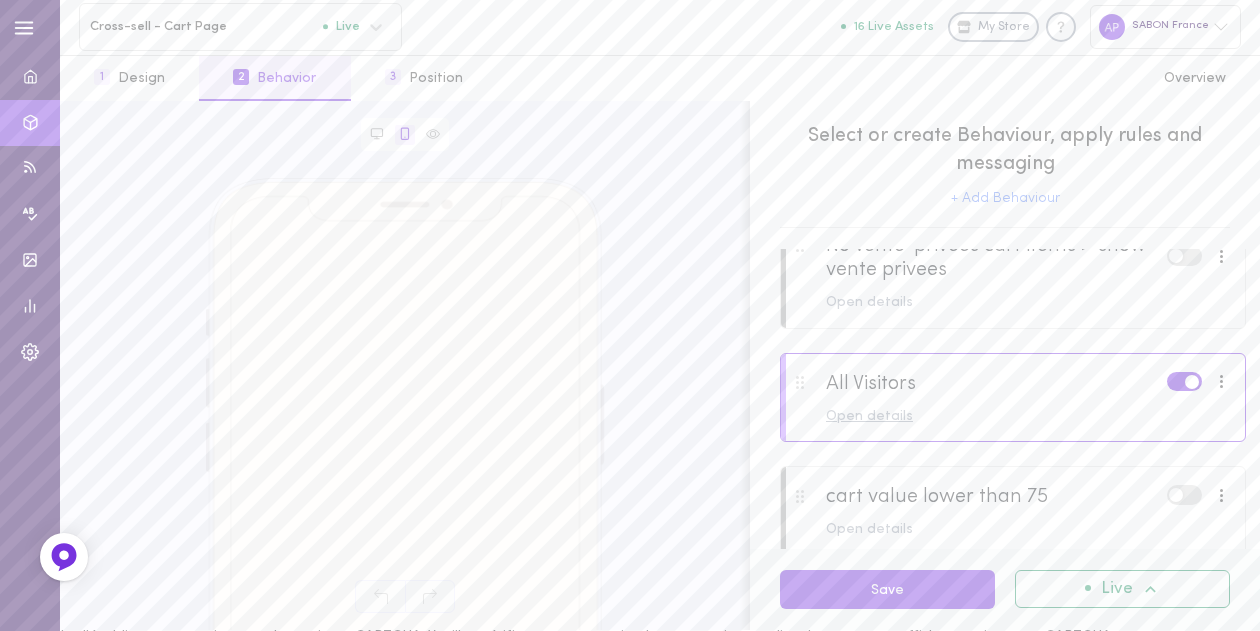 click on "Open details" at bounding box center (1028, 417) 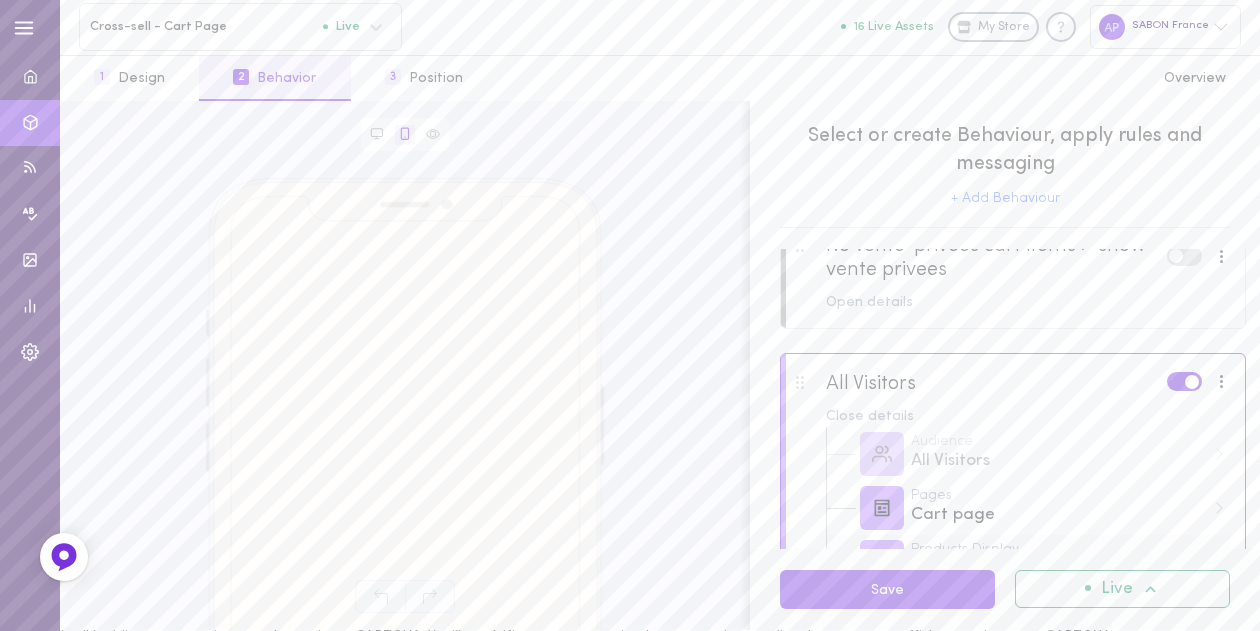 scroll, scrollTop: 734, scrollLeft: 0, axis: vertical 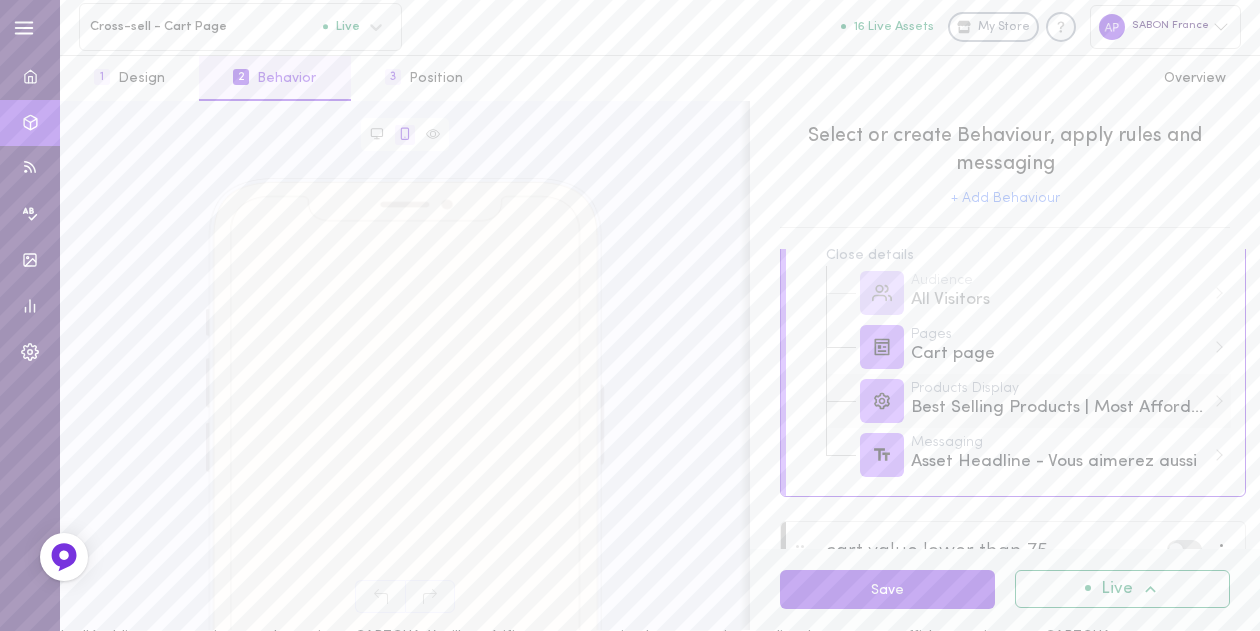 click on "Best Selling Products | Most Affordable Products" at bounding box center [1058, 408] 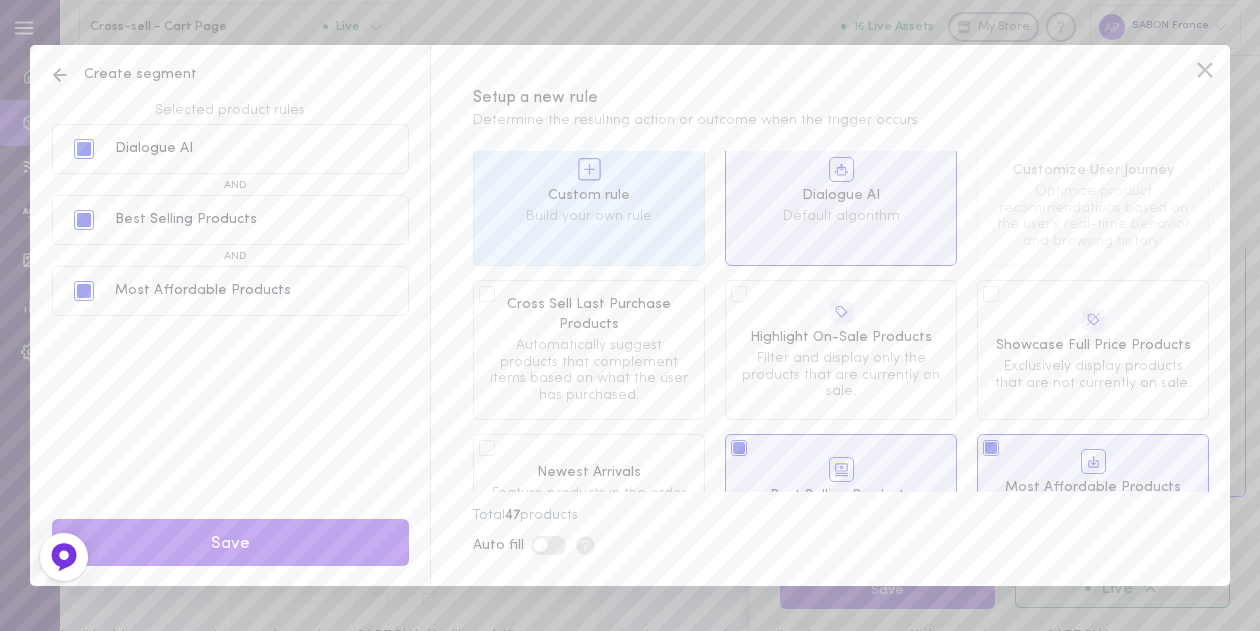 scroll, scrollTop: 330, scrollLeft: 0, axis: vertical 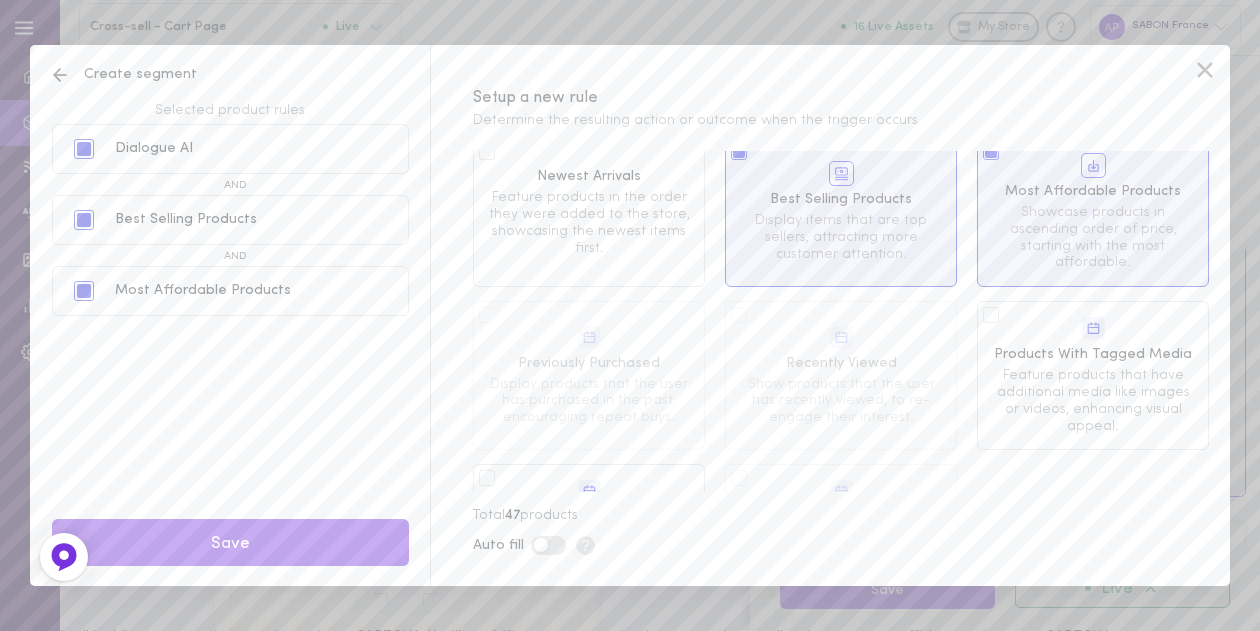 click 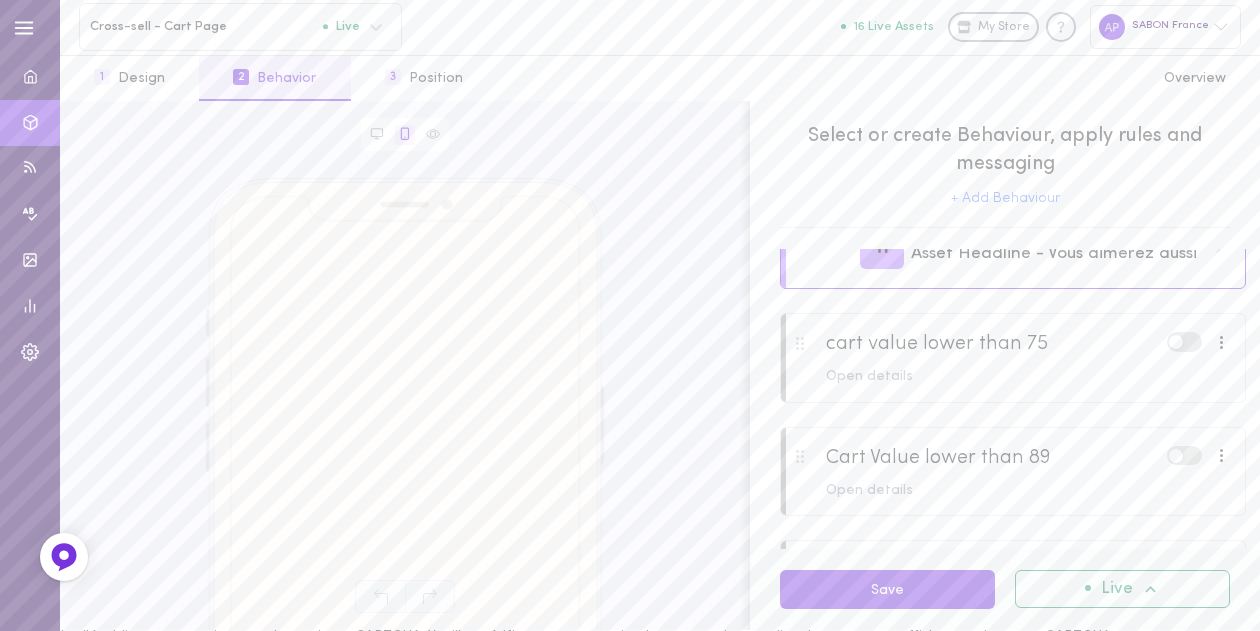 scroll, scrollTop: 442, scrollLeft: 0, axis: vertical 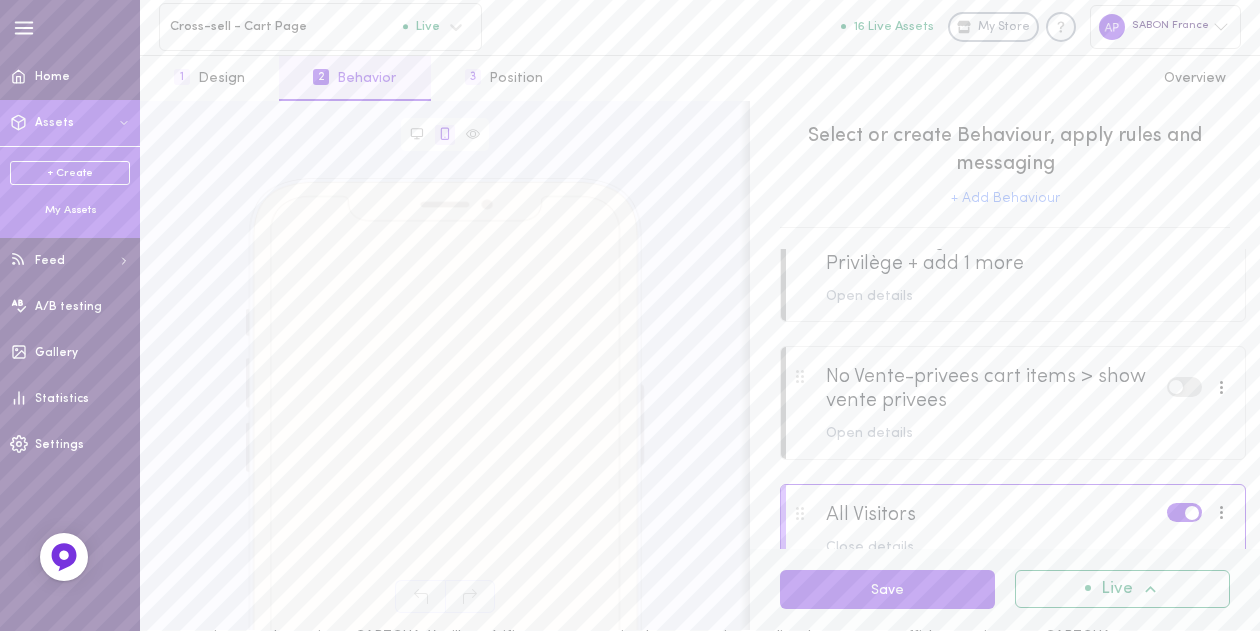 click on "My Assets" at bounding box center (70, 211) 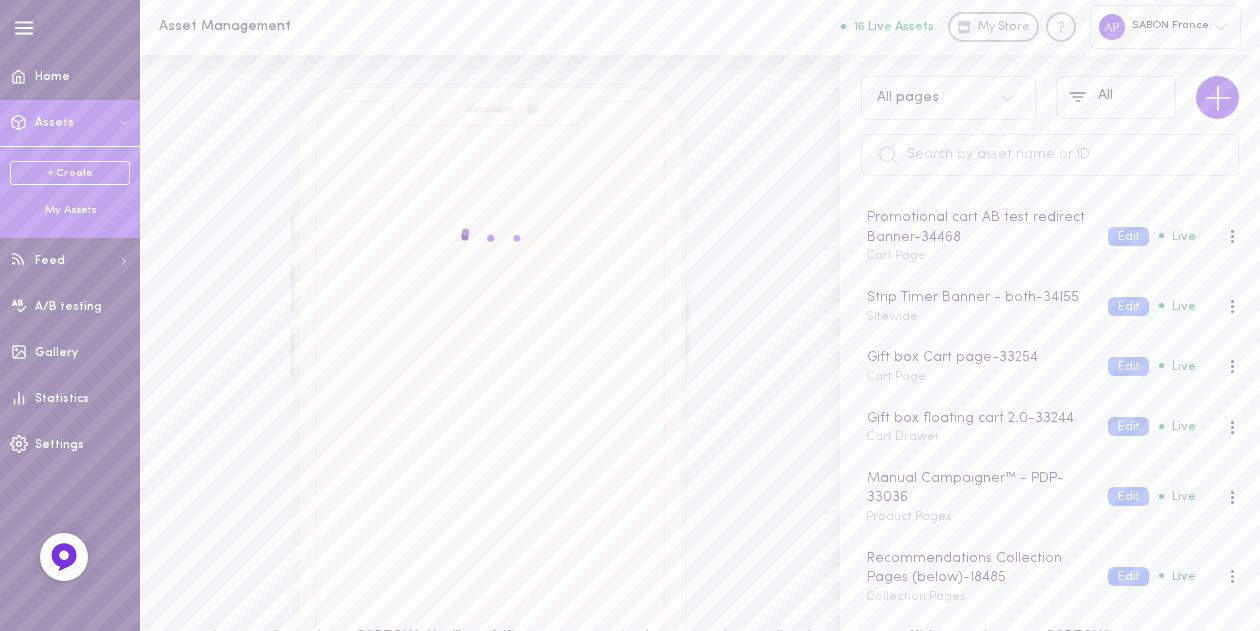 scroll, scrollTop: 367, scrollLeft: 0, axis: vertical 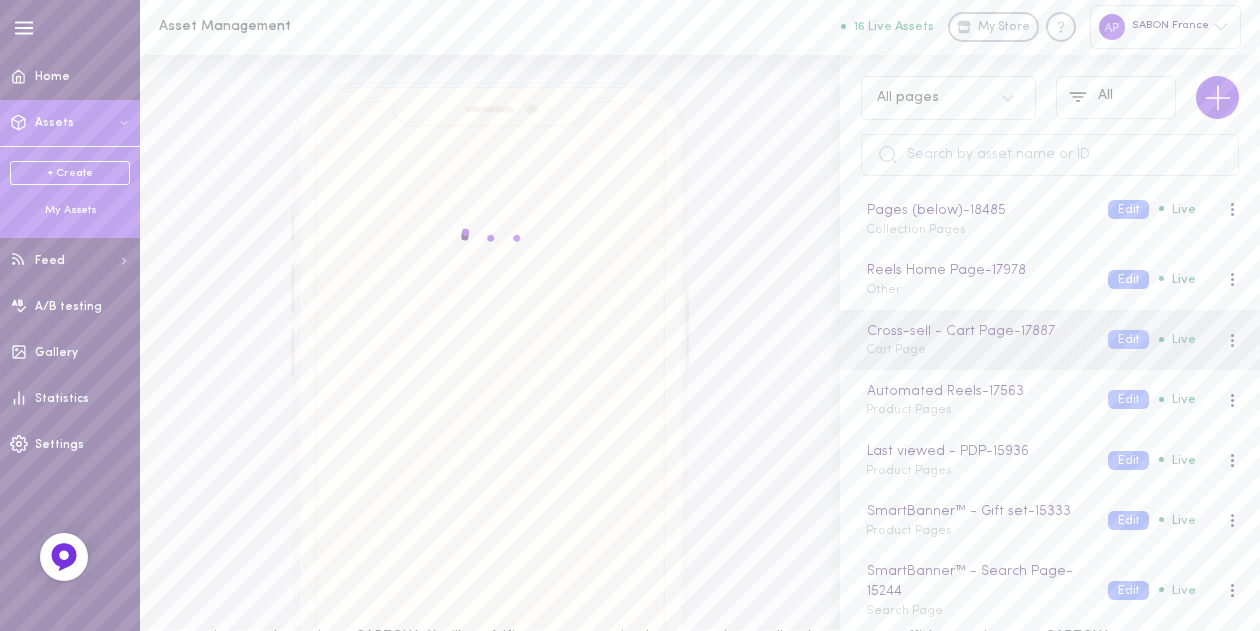 click on "All pages" at bounding box center [929, 97] 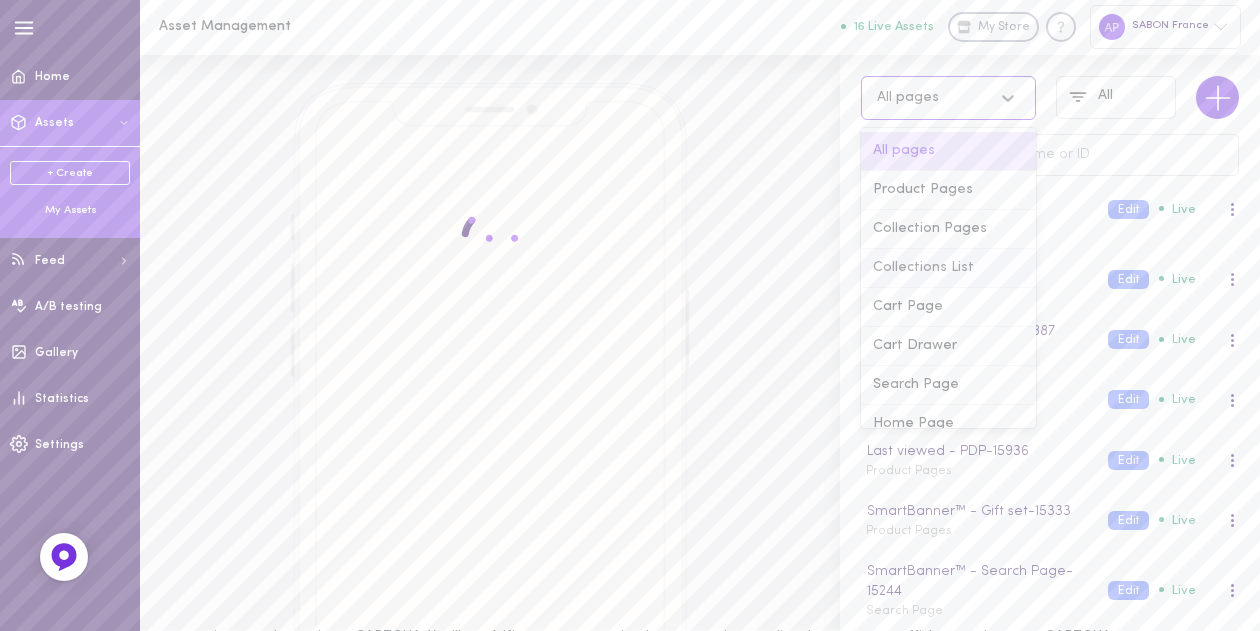 click on "Cart Page" at bounding box center [948, 307] 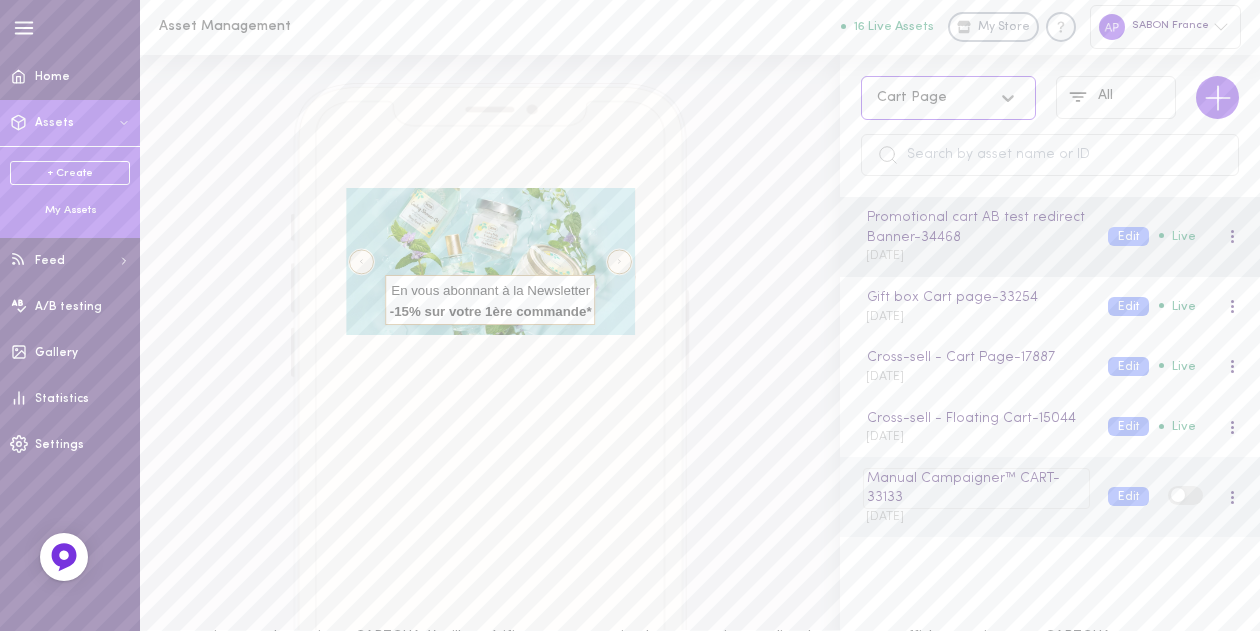 scroll, scrollTop: 0, scrollLeft: 0, axis: both 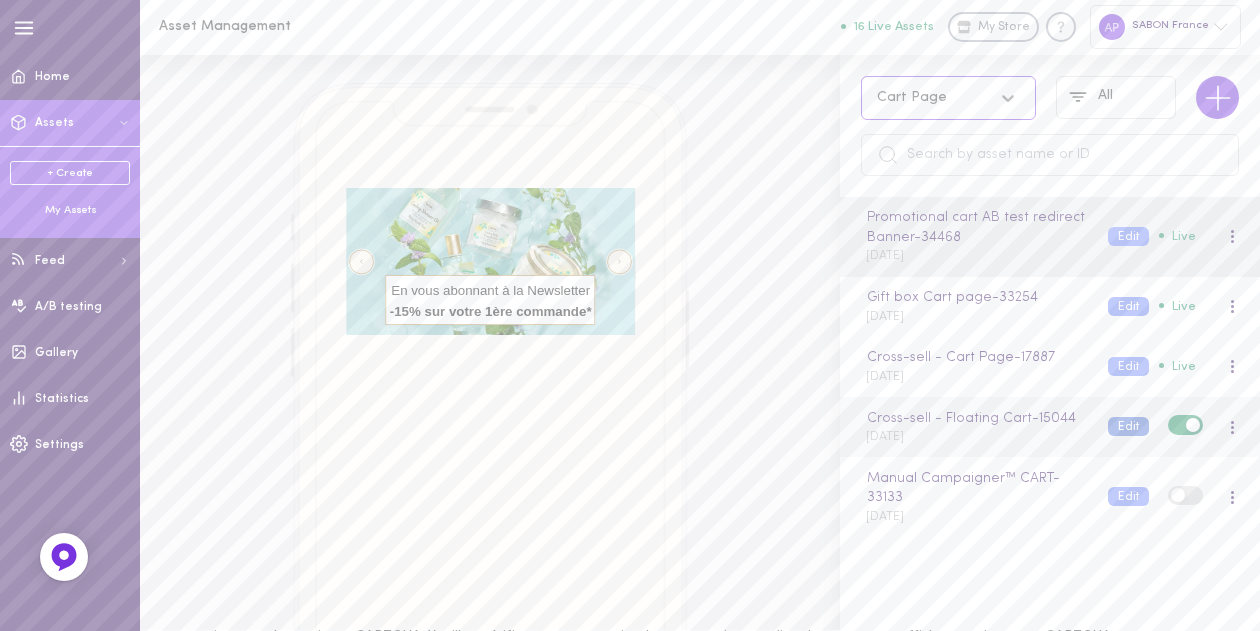click on "Edit" at bounding box center [1128, 426] 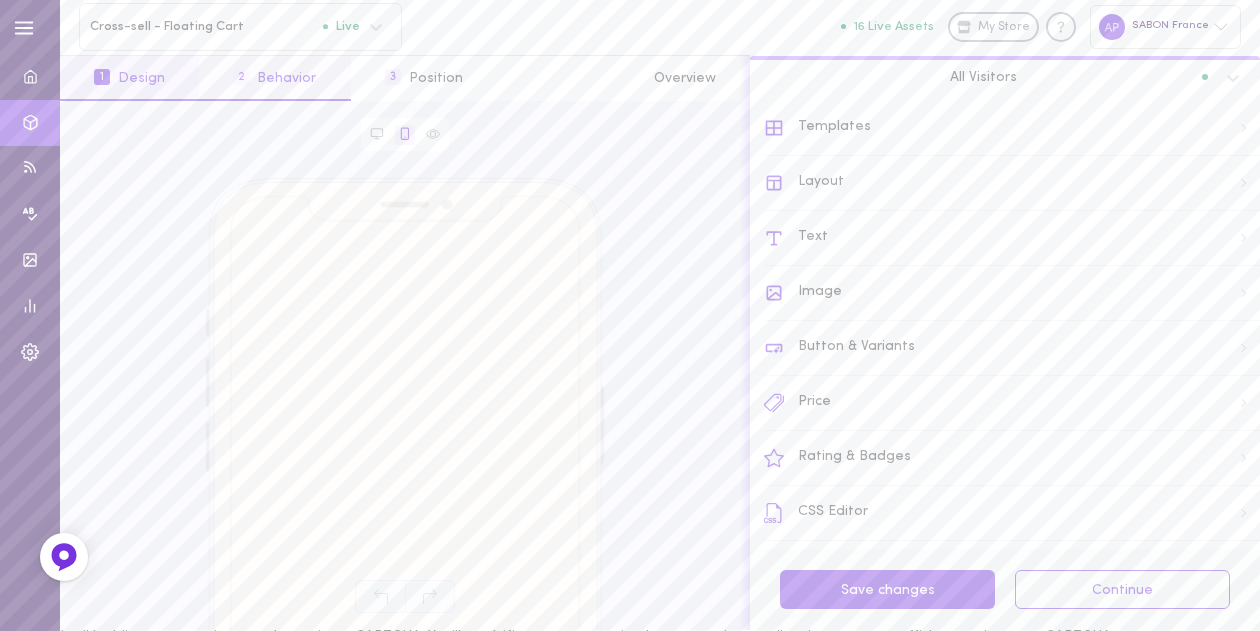 click on "2" at bounding box center (241, 77) 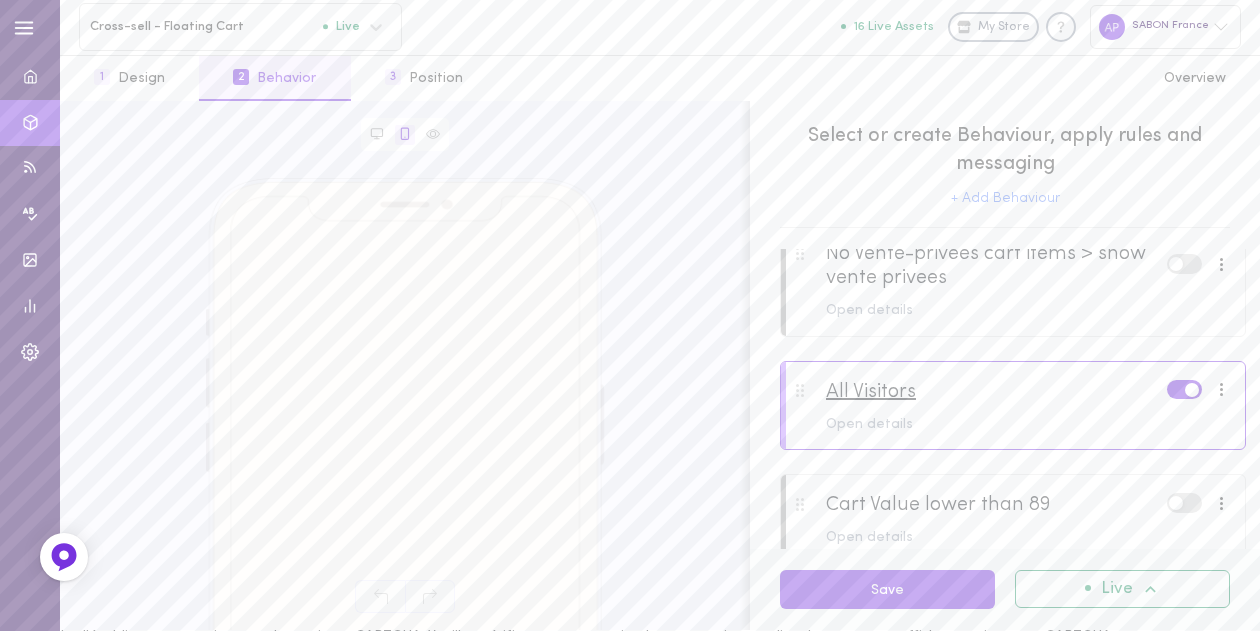 scroll, scrollTop: 563, scrollLeft: 0, axis: vertical 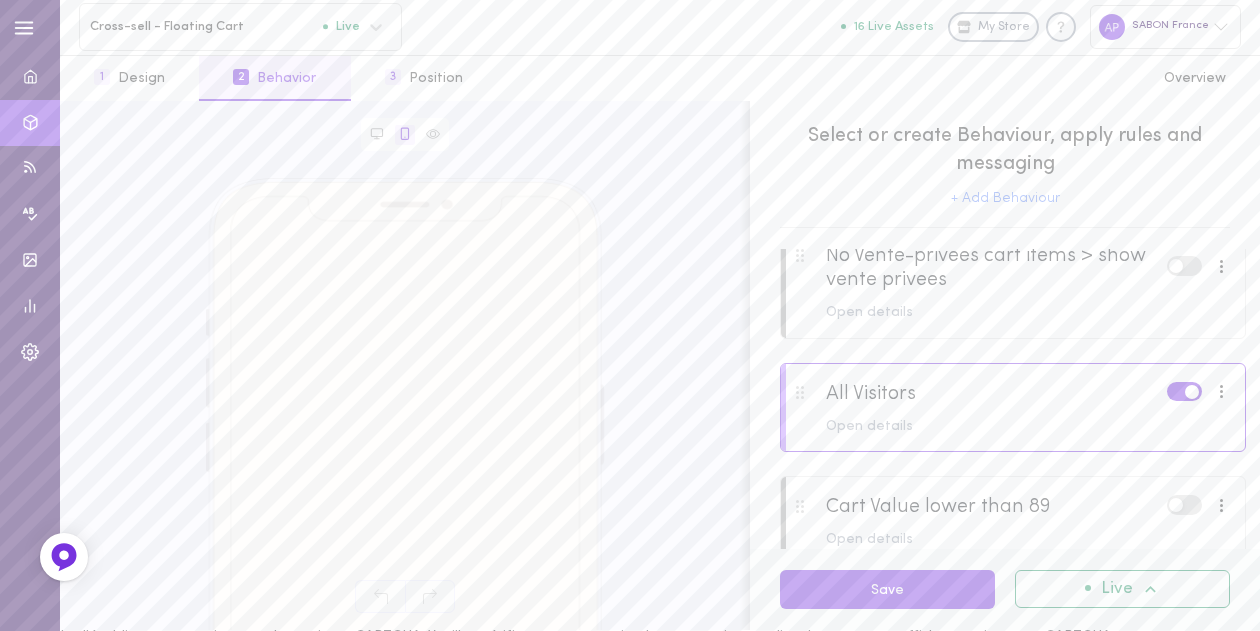 click at bounding box center (1013, 418) 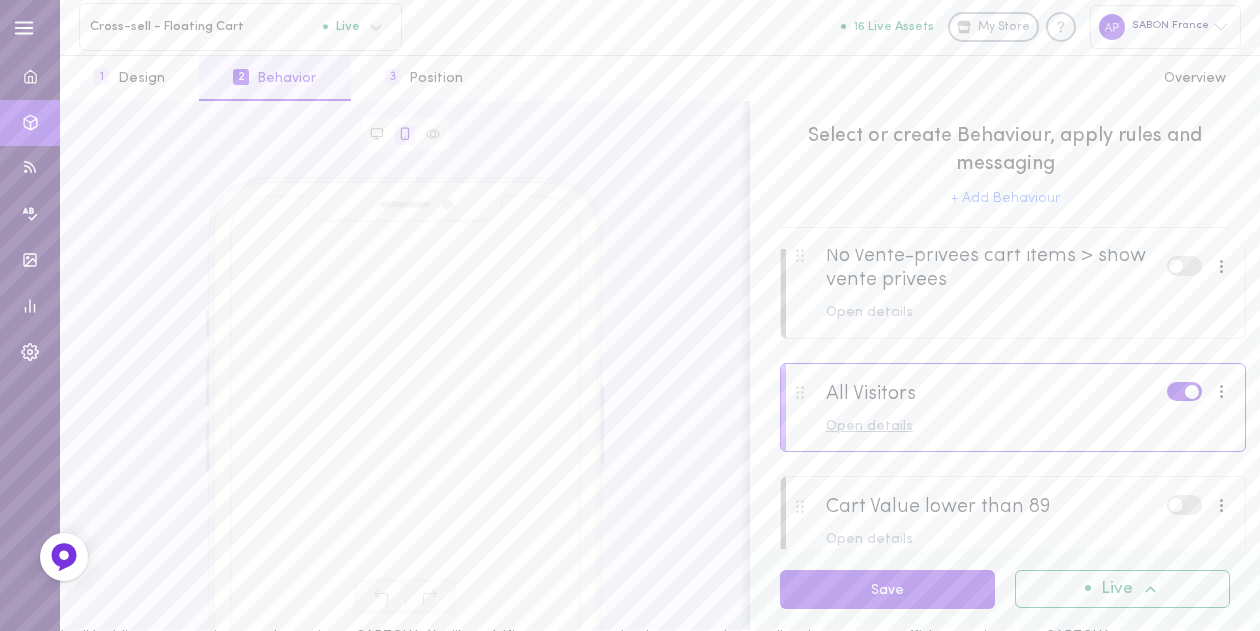 click on "Open details" at bounding box center (1028, 427) 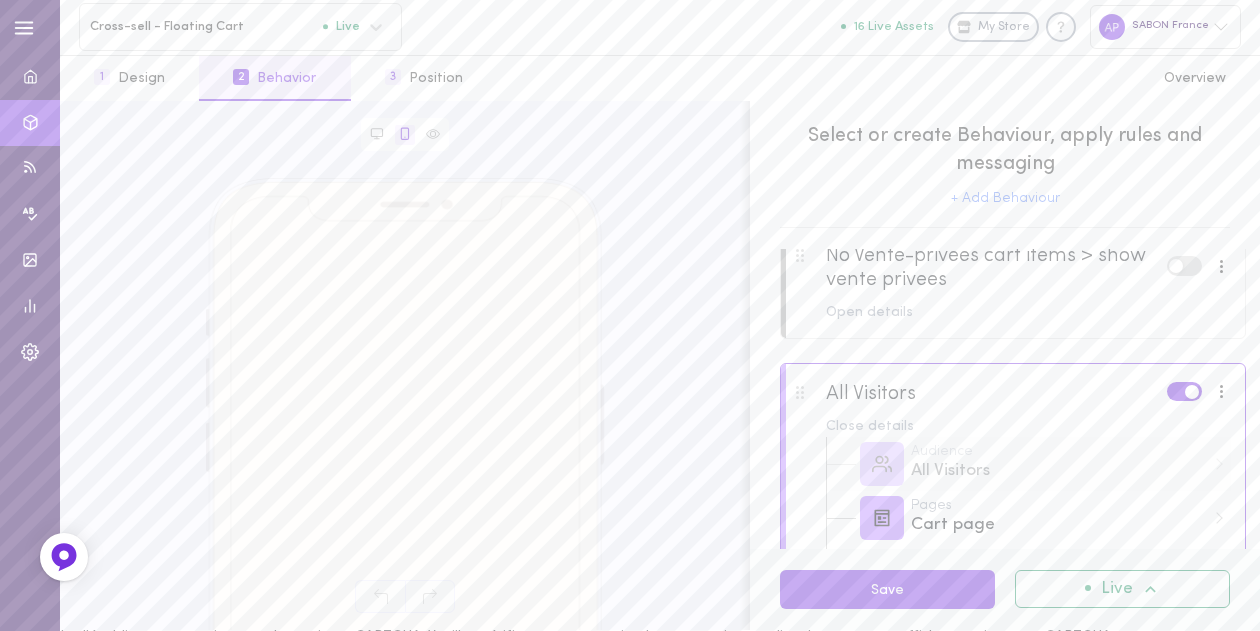 scroll, scrollTop: 712, scrollLeft: 0, axis: vertical 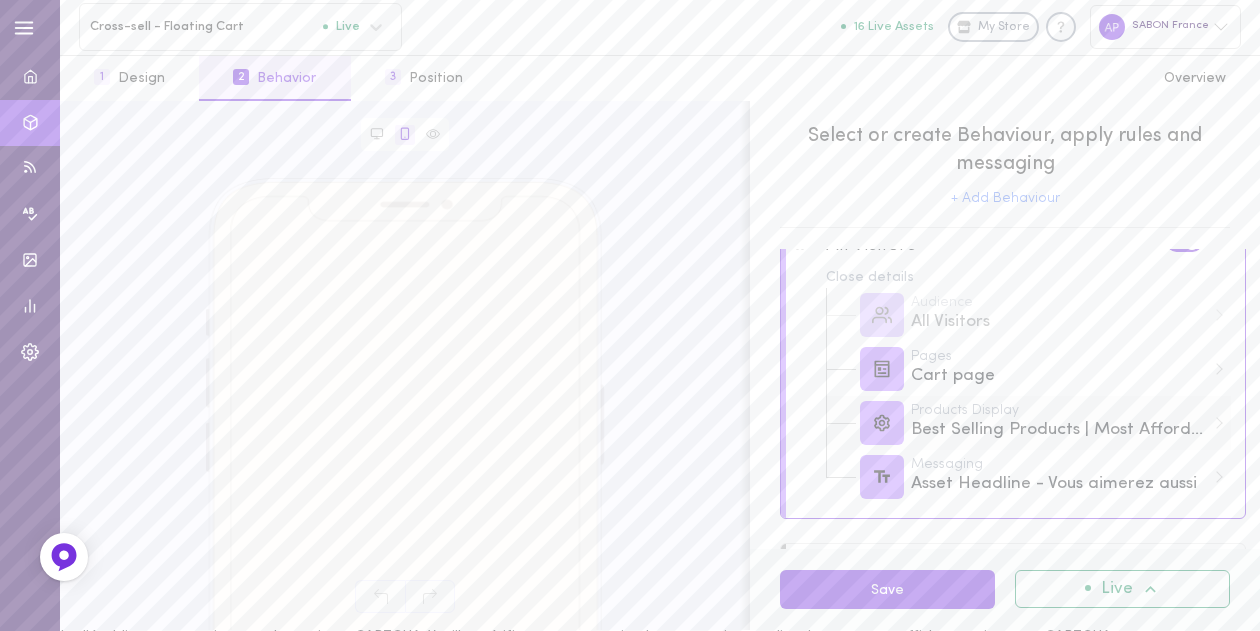 click on "Best Selling Products | Most Affordable Products | Suggest Complementary Products" at bounding box center (1058, 430) 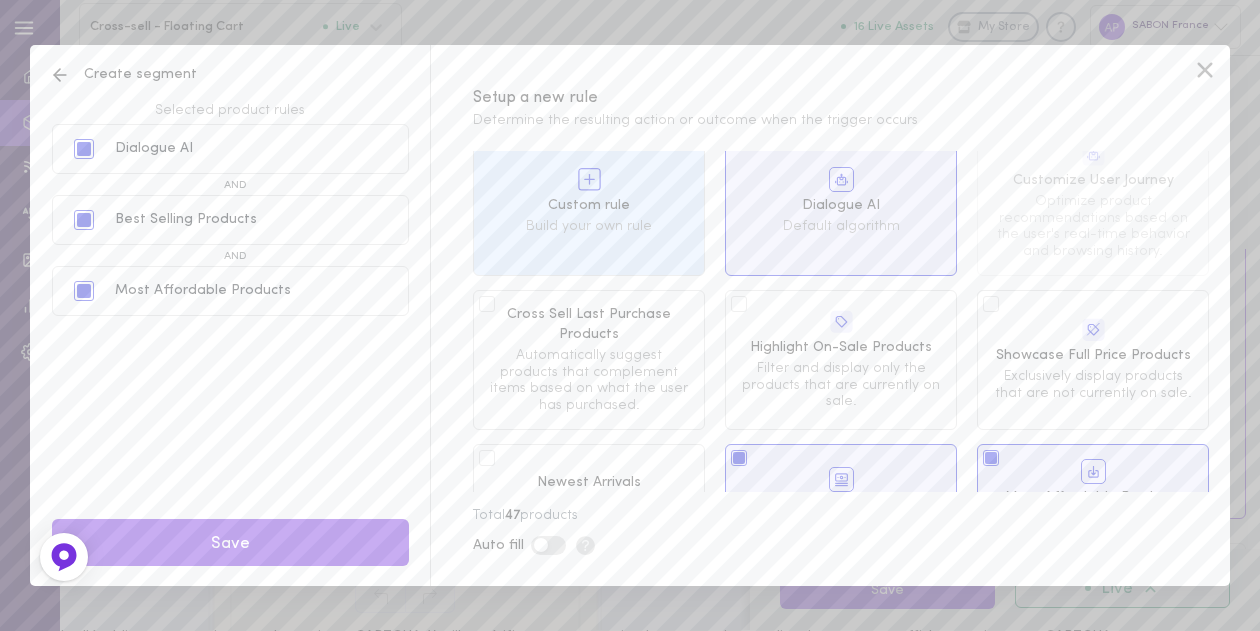 scroll, scrollTop: 110, scrollLeft: 0, axis: vertical 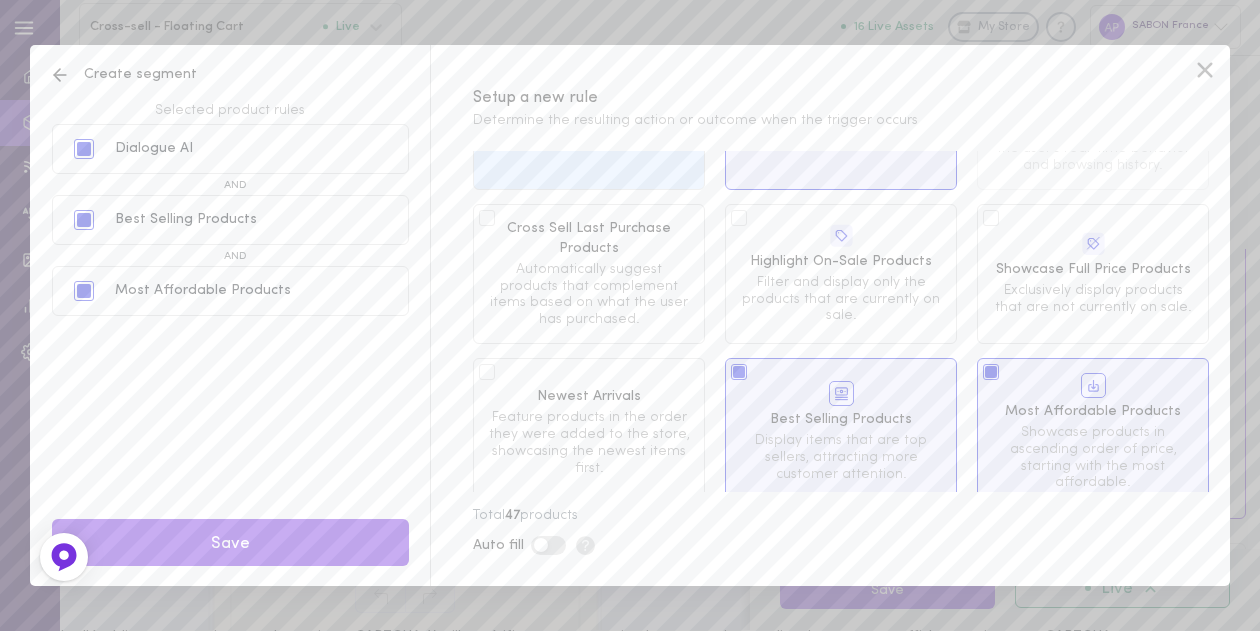 click 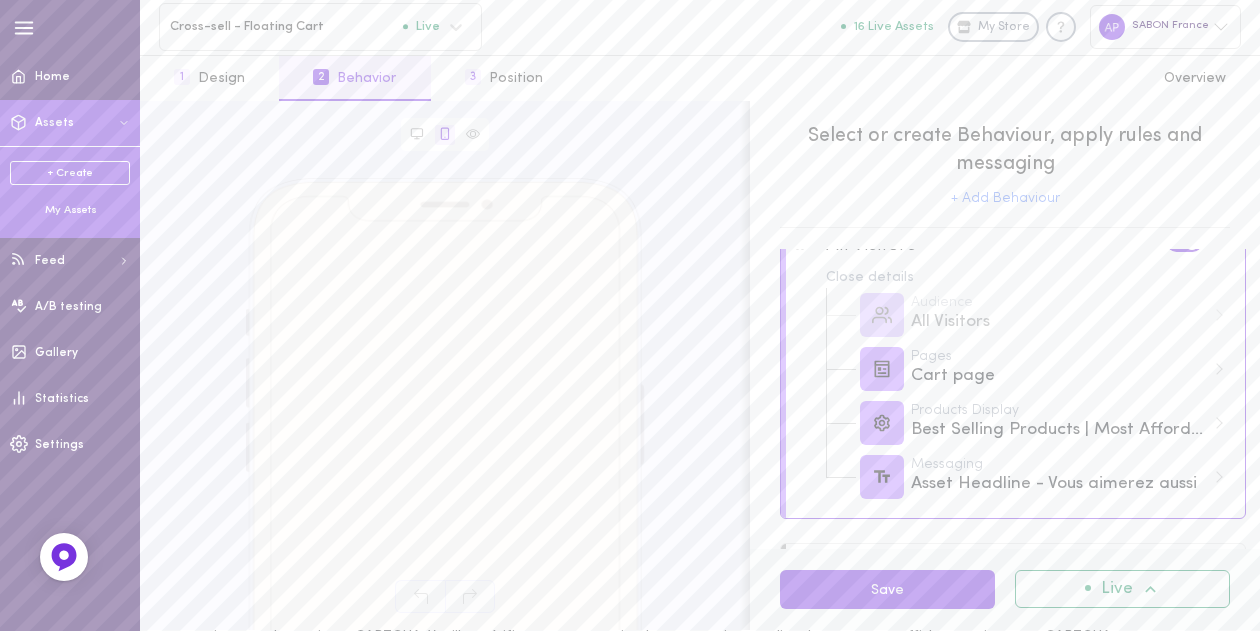 click on "My Assets" at bounding box center (70, 211) 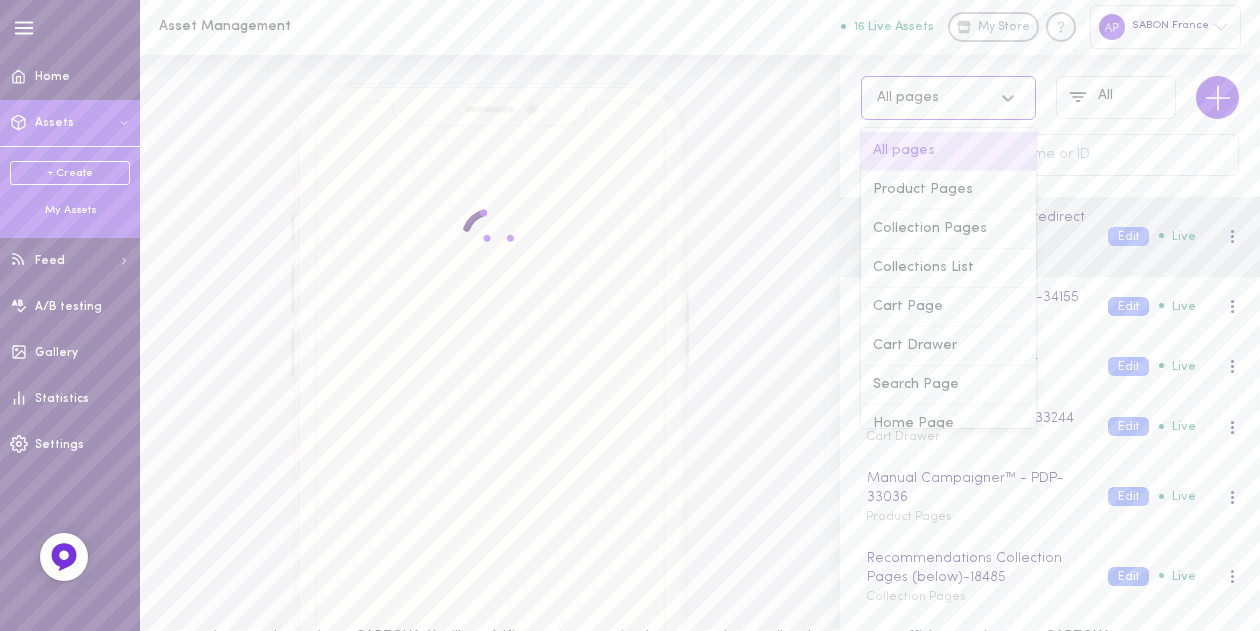 click on "All pages" at bounding box center (948, 98) 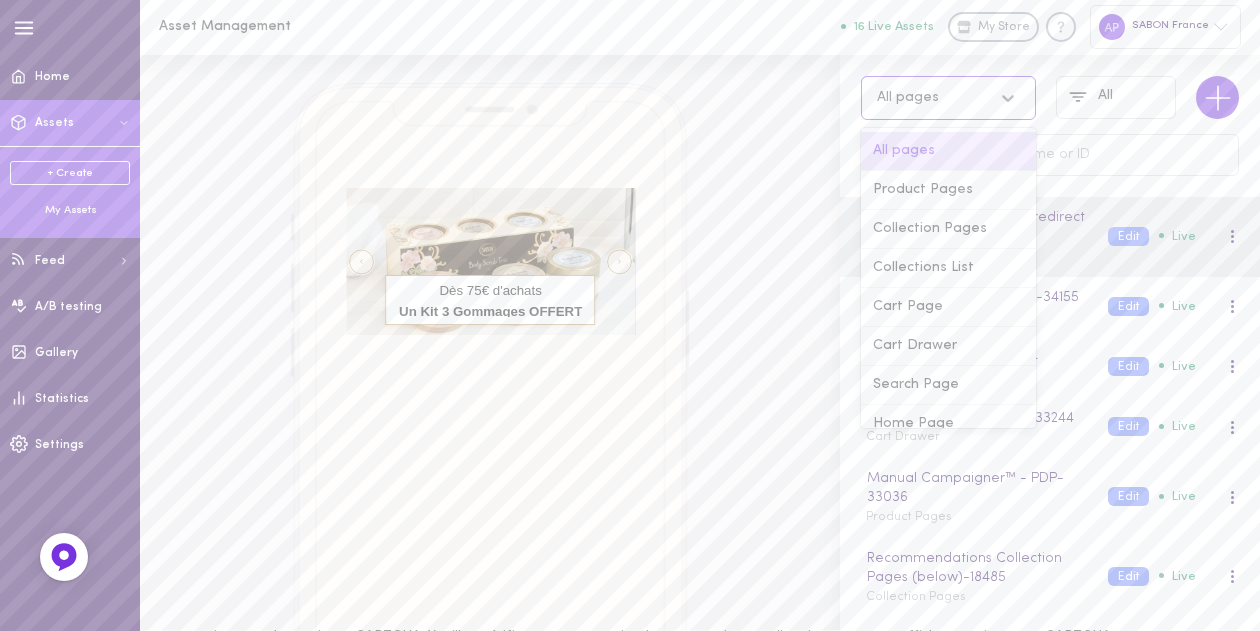 scroll, scrollTop: 210, scrollLeft: 0, axis: vertical 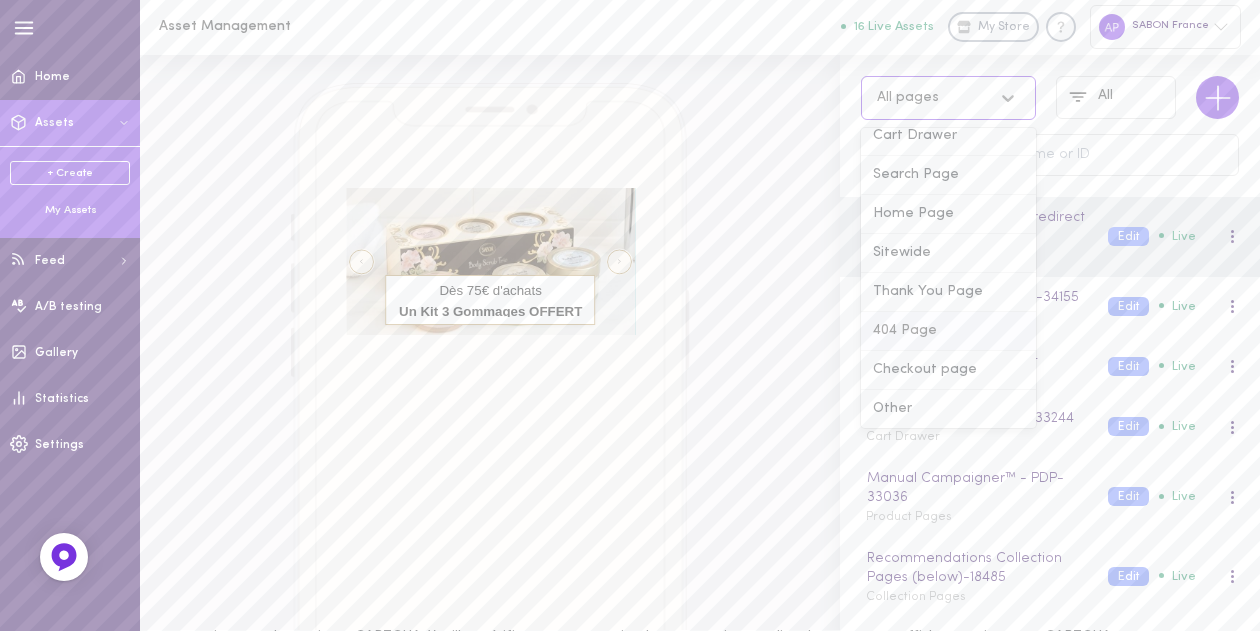 click 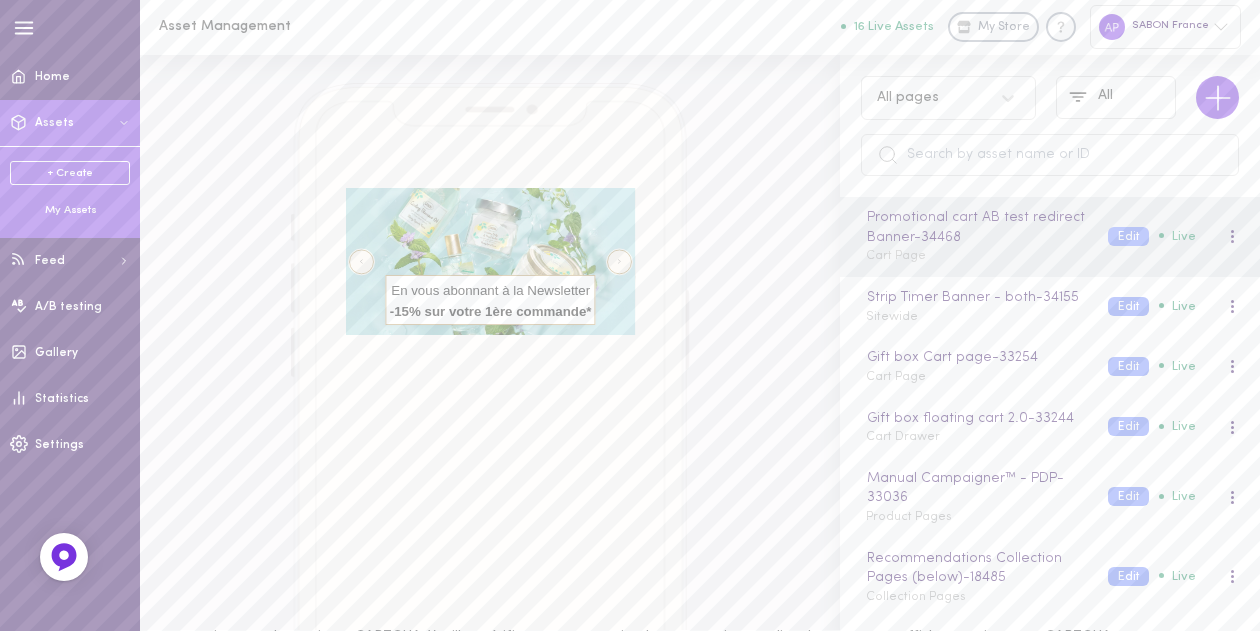 click on "right arrow" 